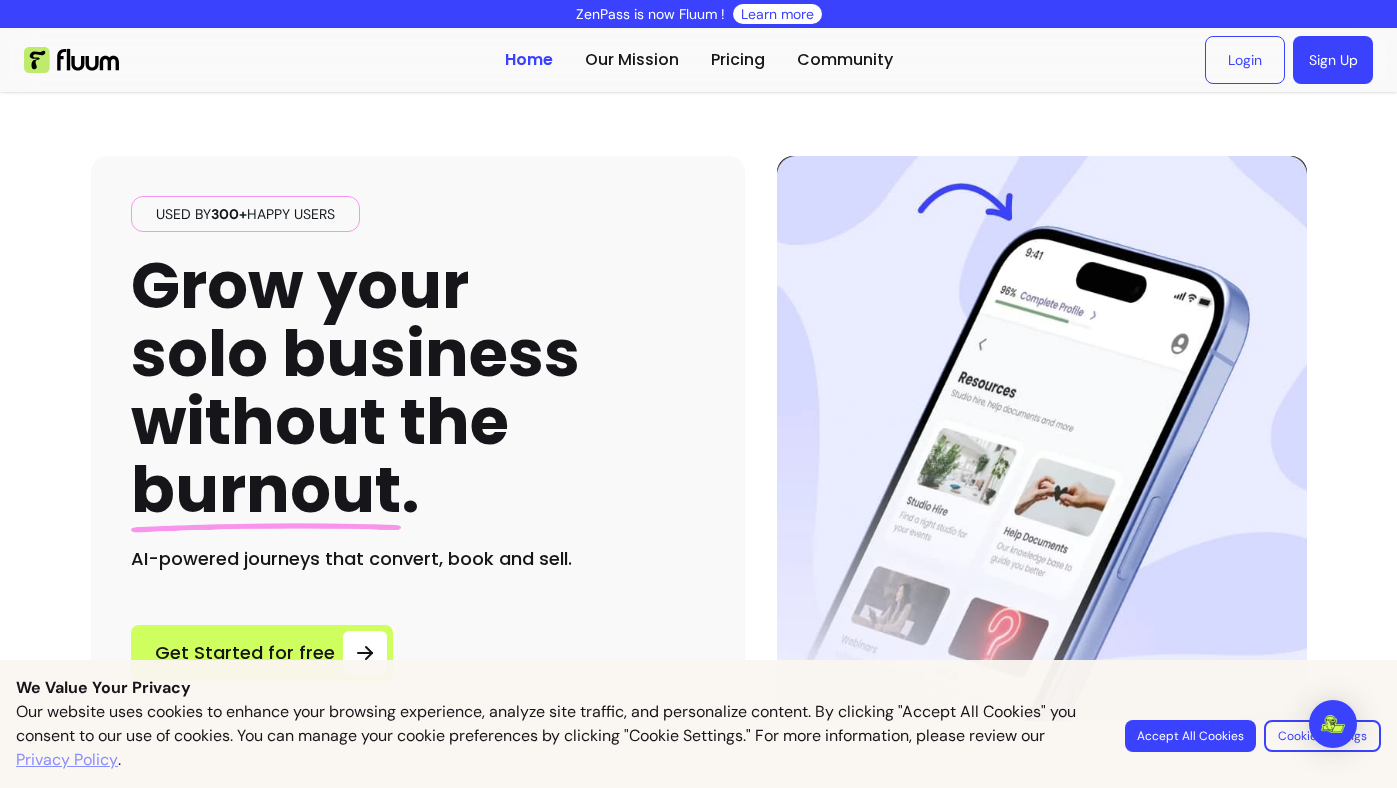 scroll, scrollTop: 0, scrollLeft: 0, axis: both 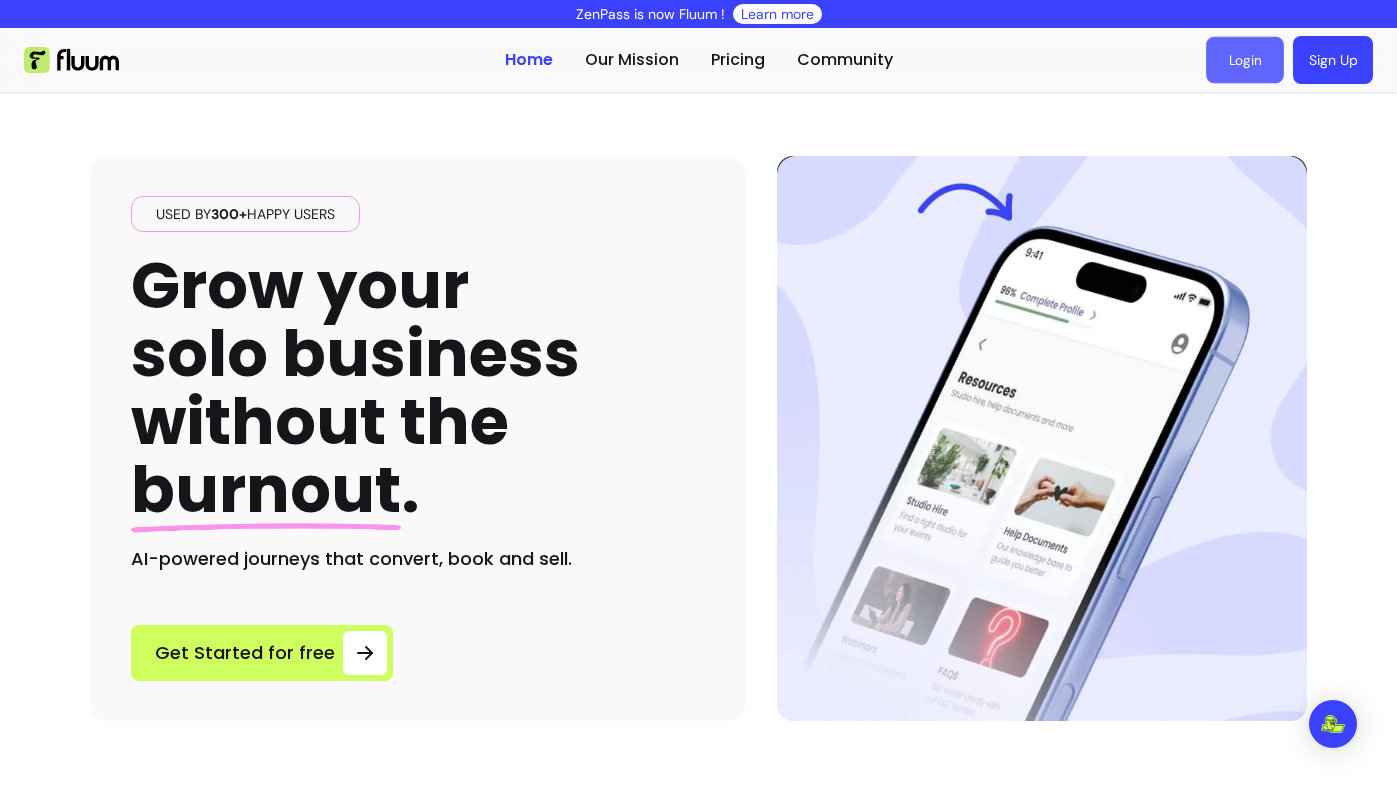 click on "Login" at bounding box center [1245, 60] 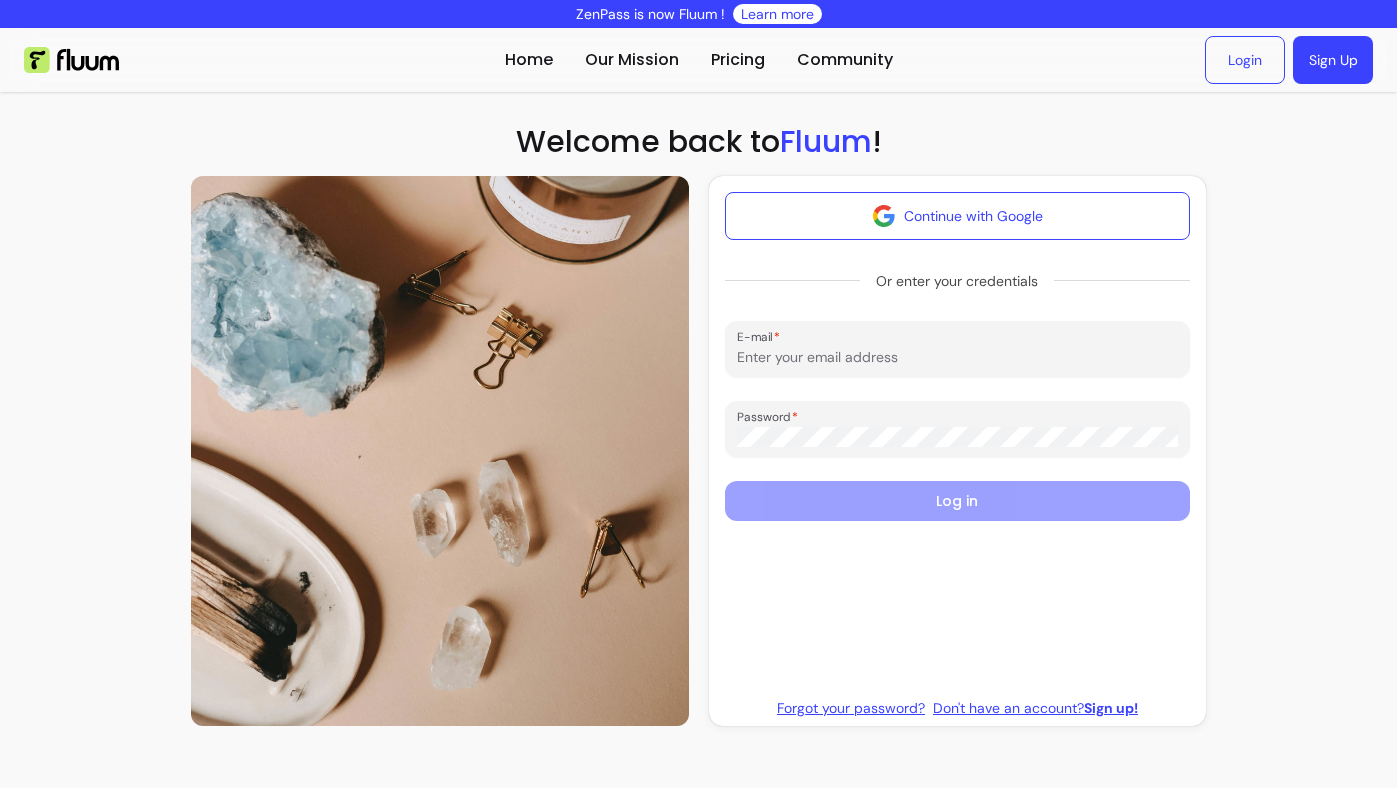 scroll, scrollTop: 0, scrollLeft: 0, axis: both 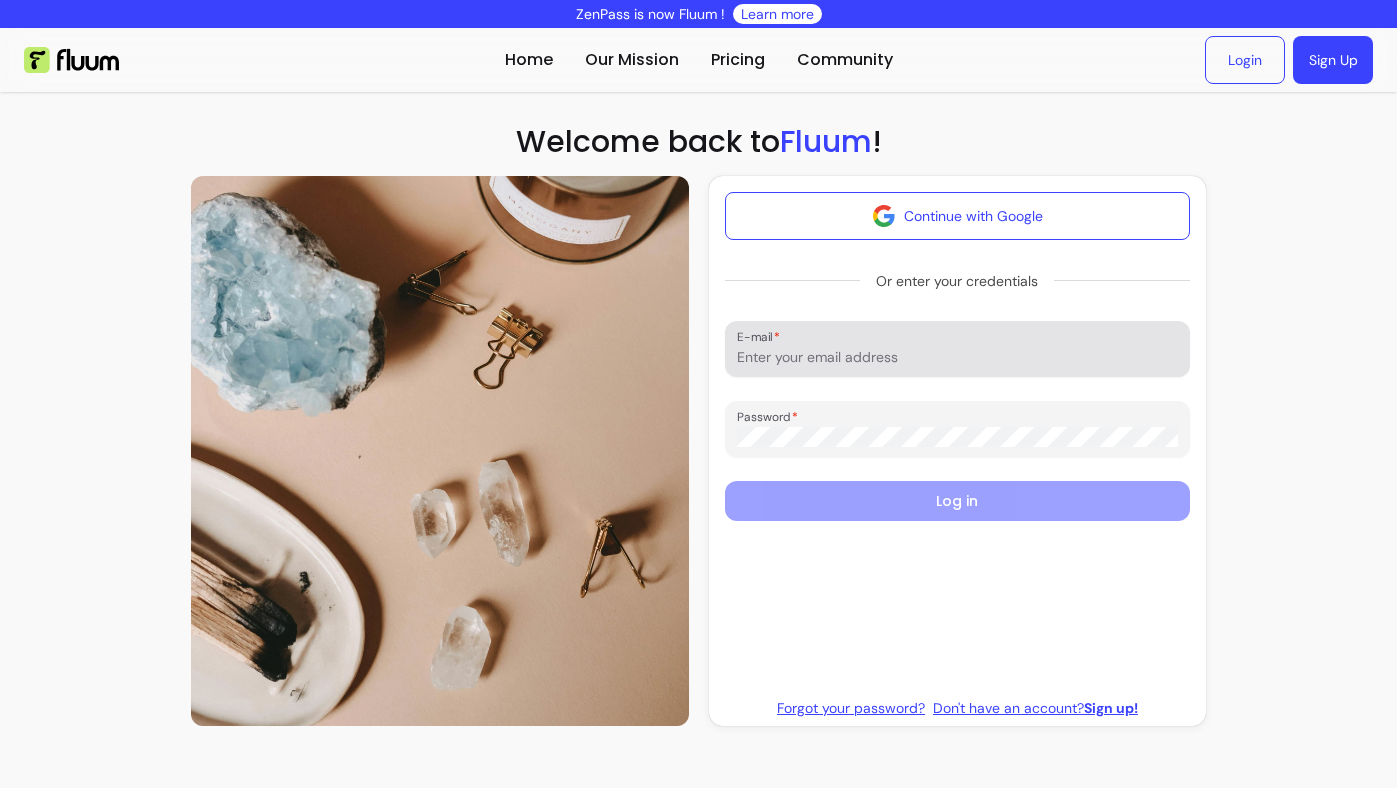 click on "E-mail" at bounding box center [958, 357] 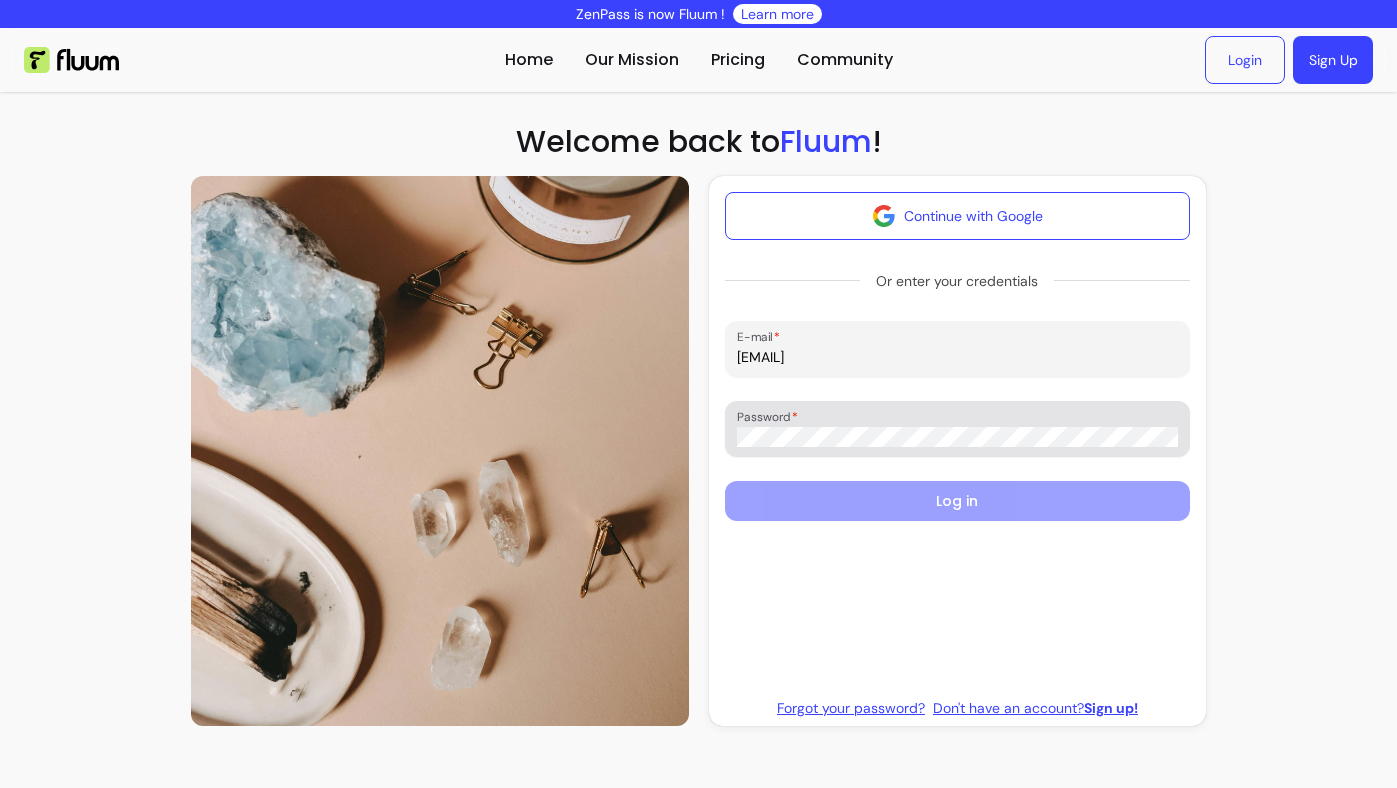 type on "[EMAIL]" 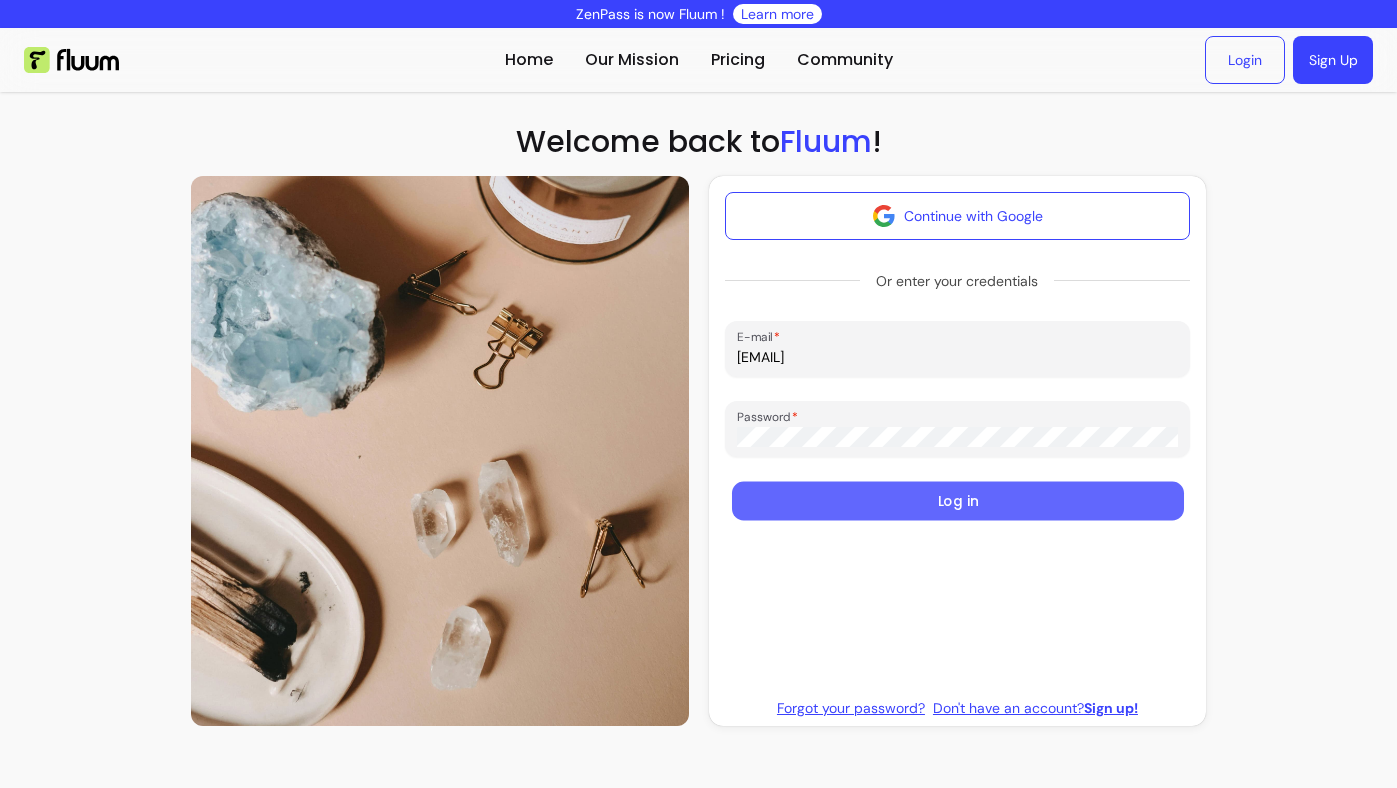 click on "Log in" at bounding box center [957, 501] 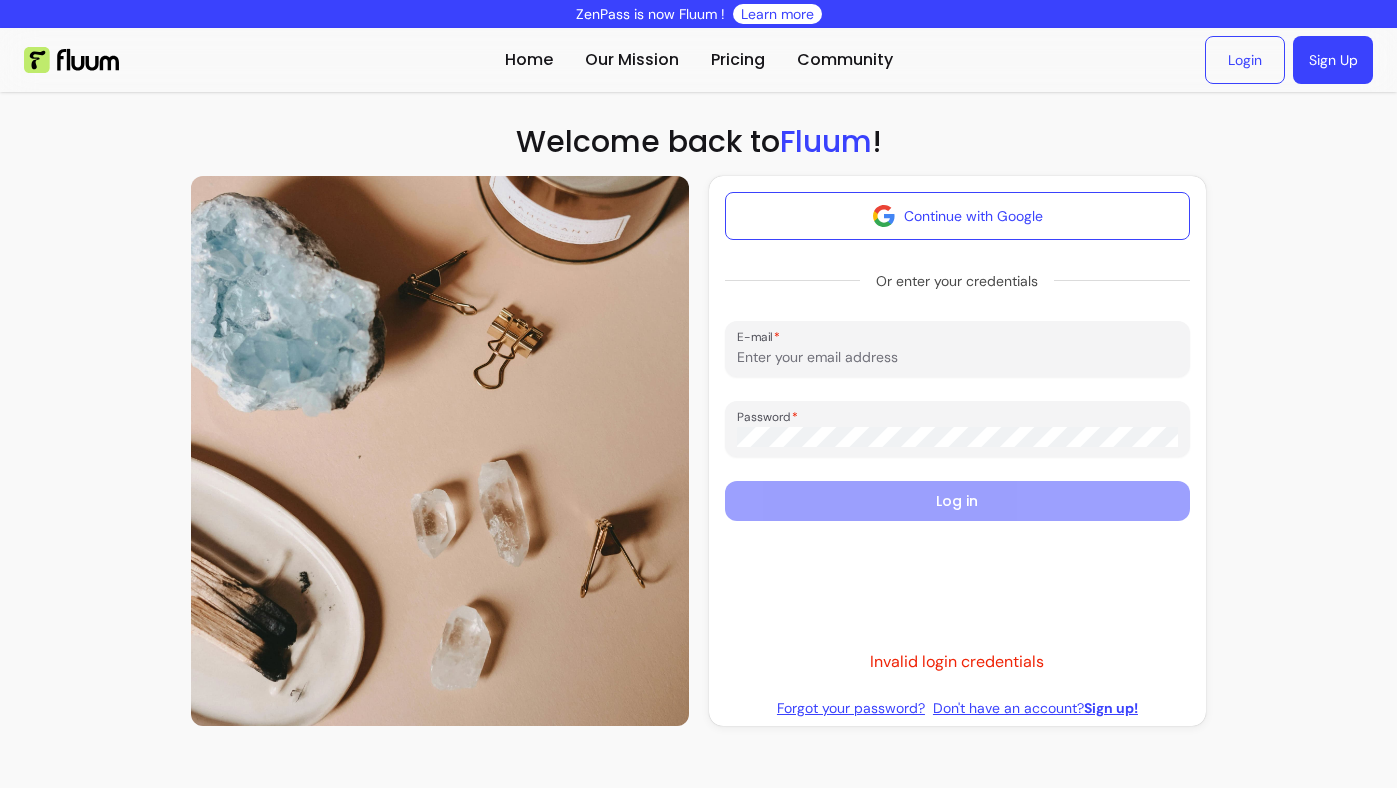 click on "Home Our Mission Pricing Community Login Sign Up open navigation menu Welcome back to  Fluum  ! Continue with Google Or enter your credentials E-mail Password Log in Invalid login credentials Forgot your password? Don't have an account?  Sign up!" at bounding box center (698, 385) 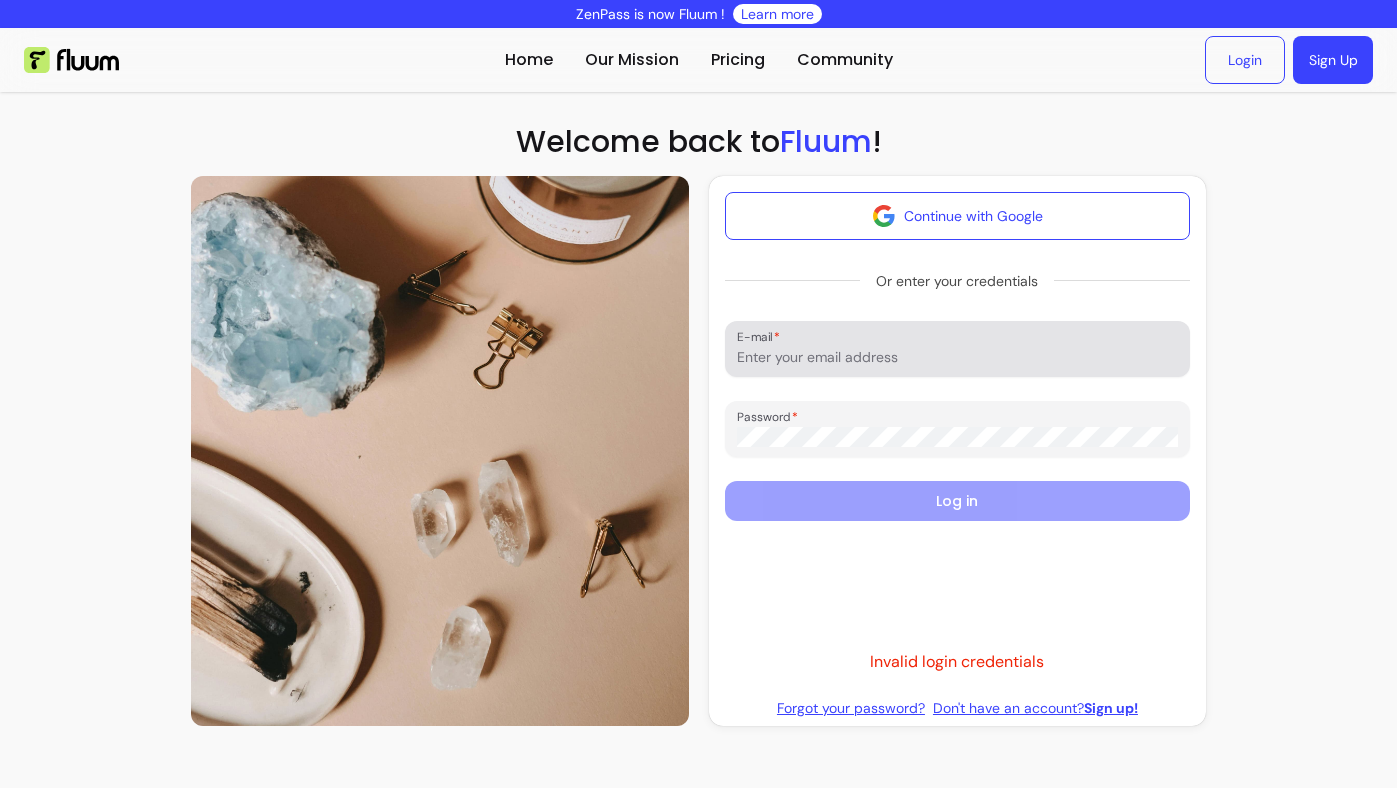 click on "E-mail" at bounding box center [958, 357] 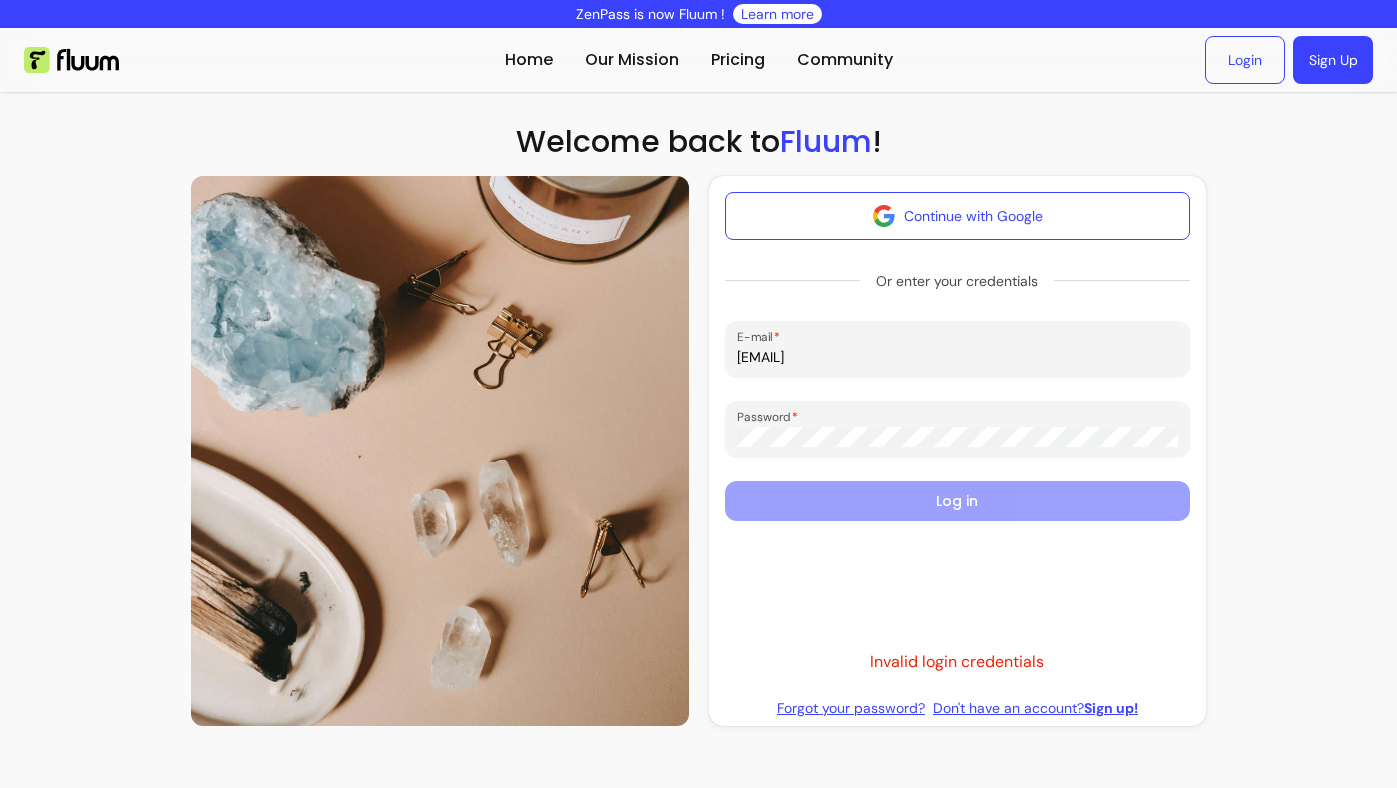 type on "[EMAIL]" 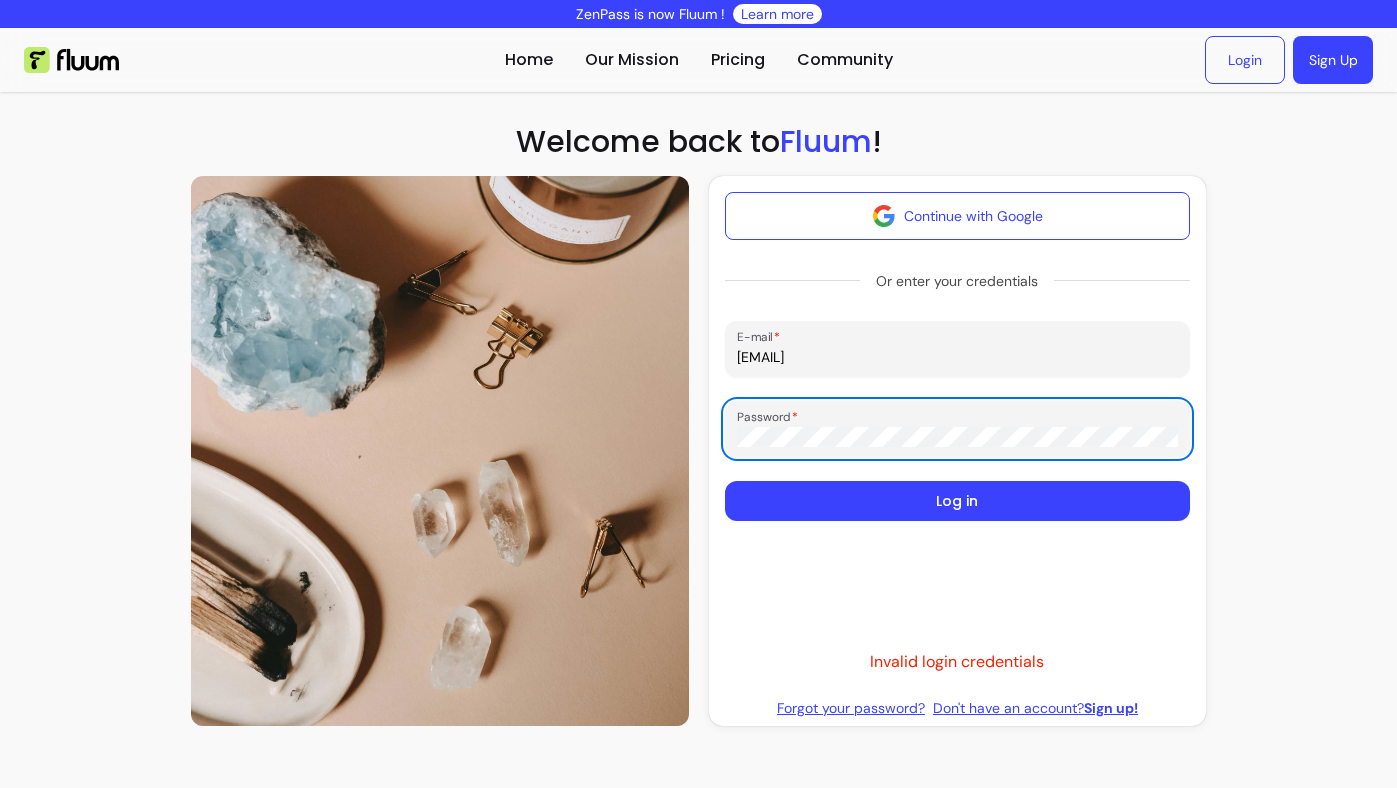 click on "Continue with Google" at bounding box center (958, 216) 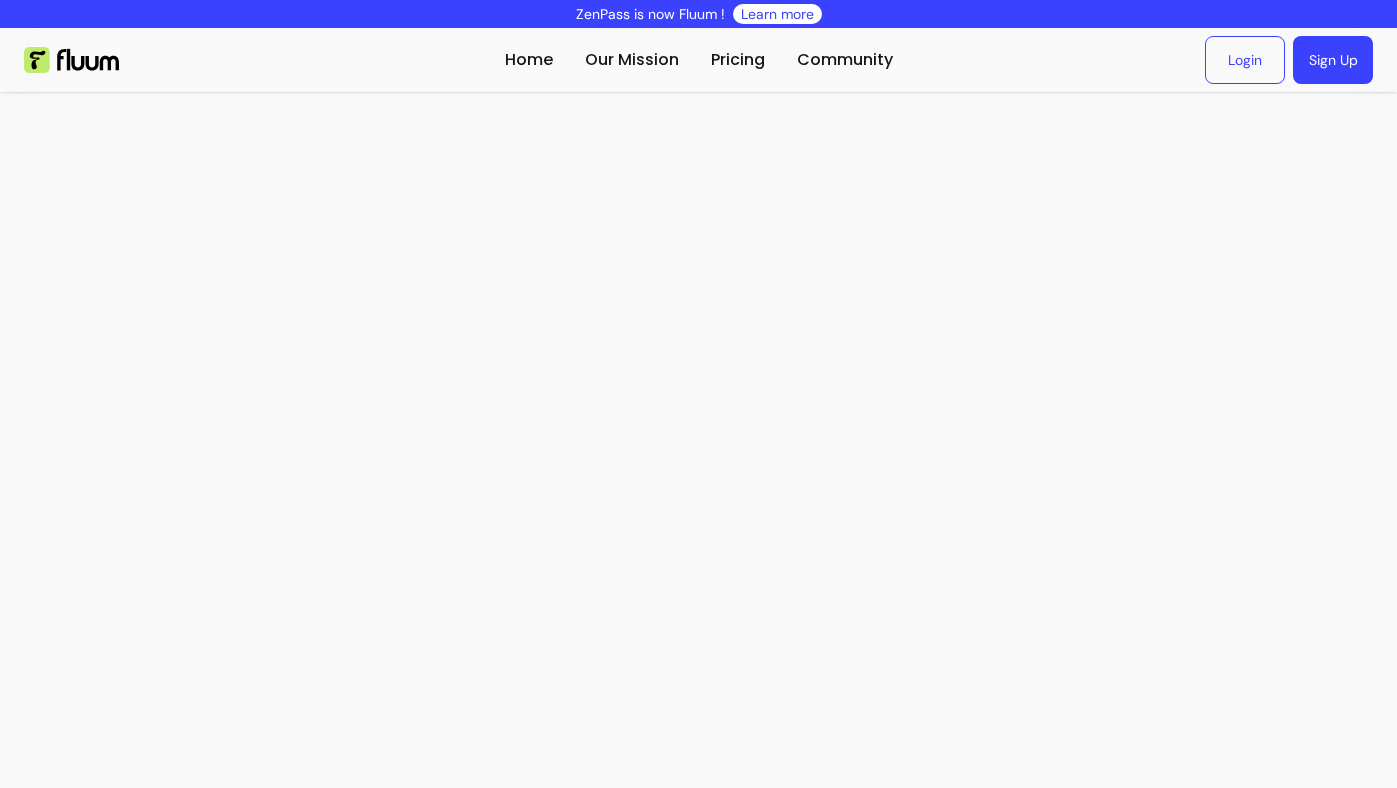 scroll, scrollTop: 0, scrollLeft: 0, axis: both 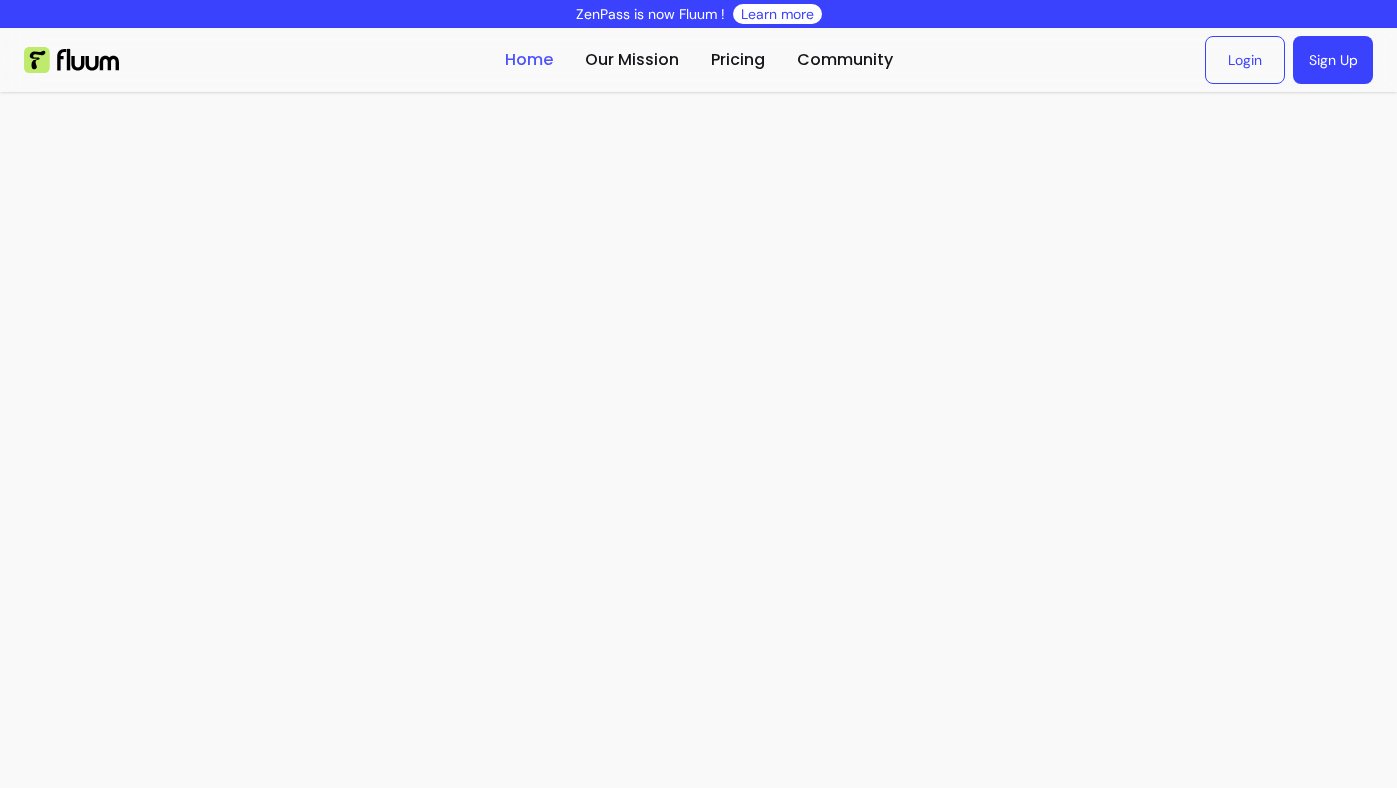 click on "Home" at bounding box center [529, 60] 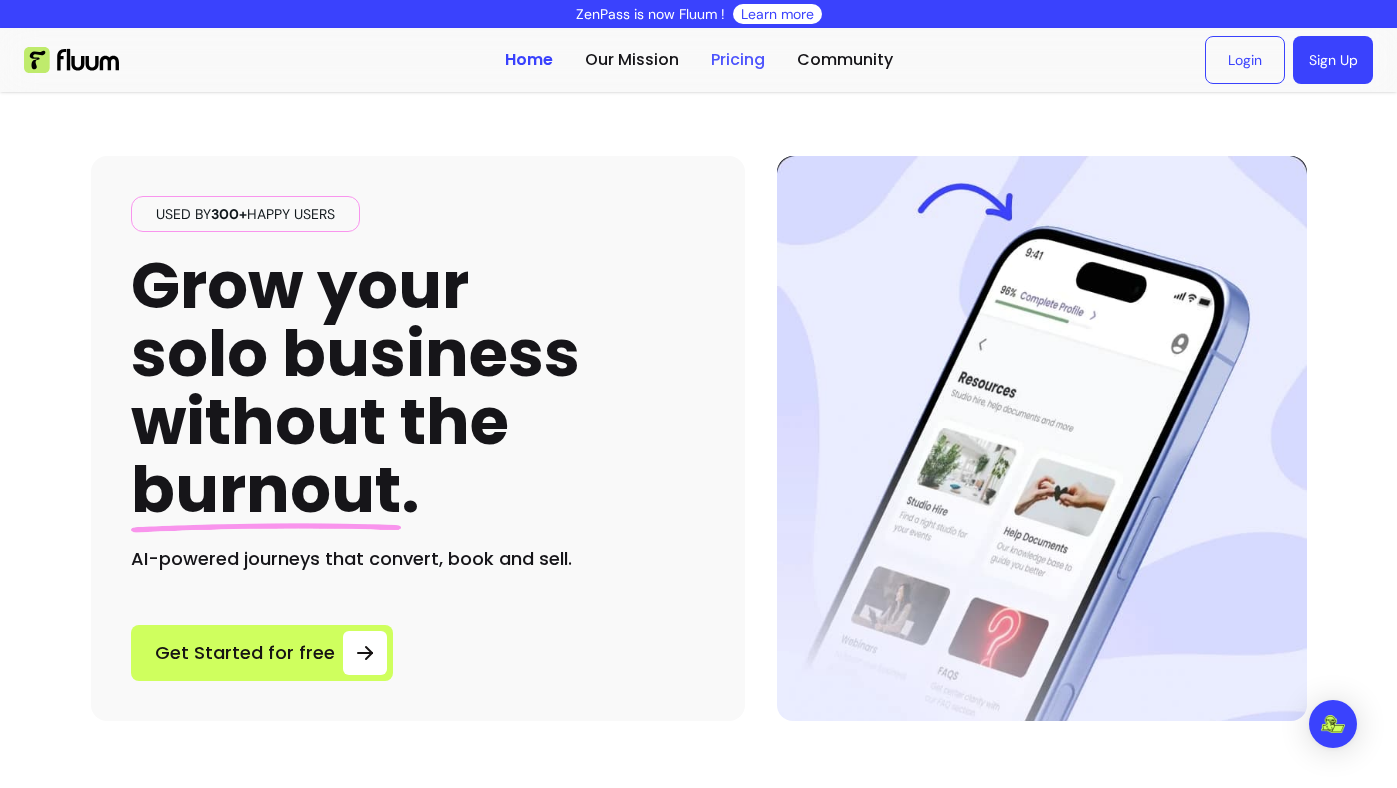 click on "Pricing" at bounding box center [738, 60] 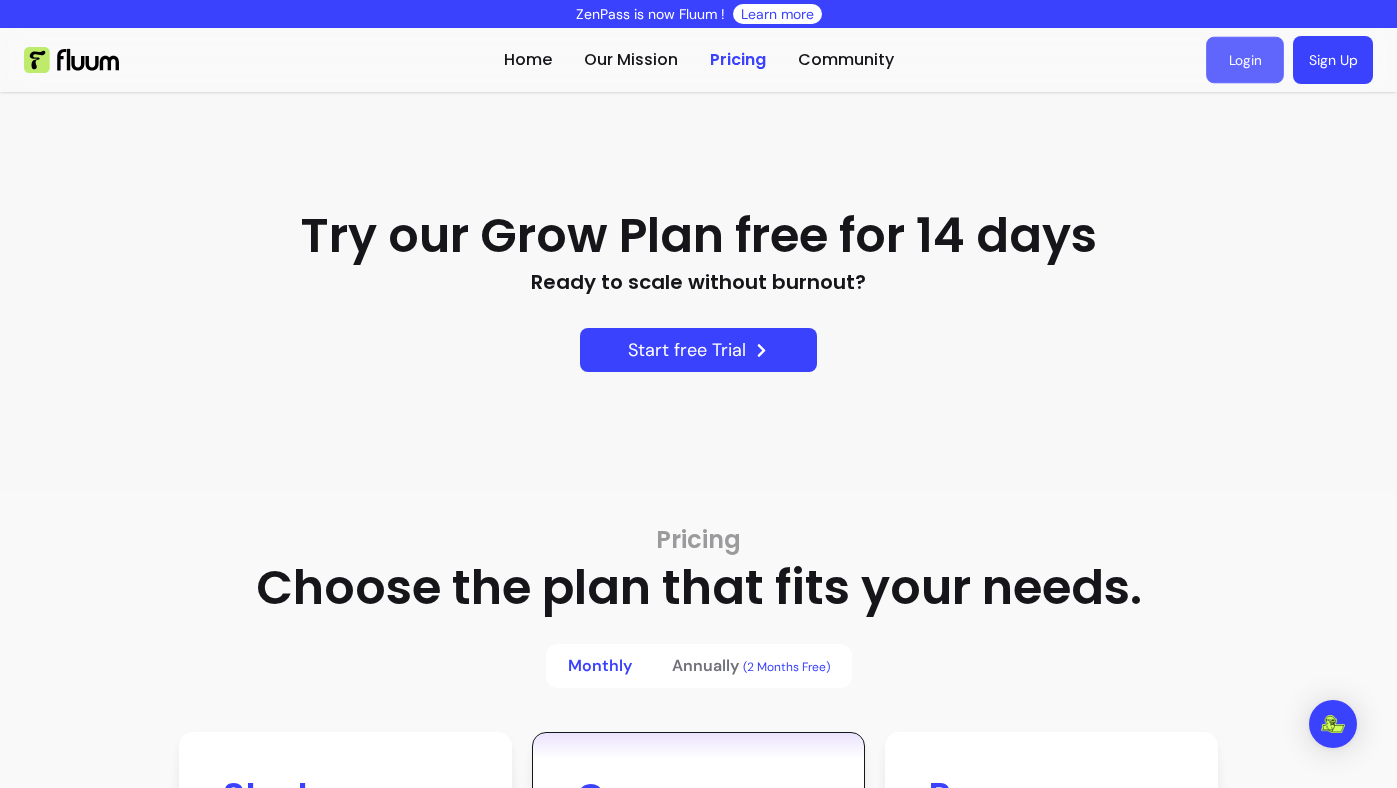 click on "Login" at bounding box center (1245, 60) 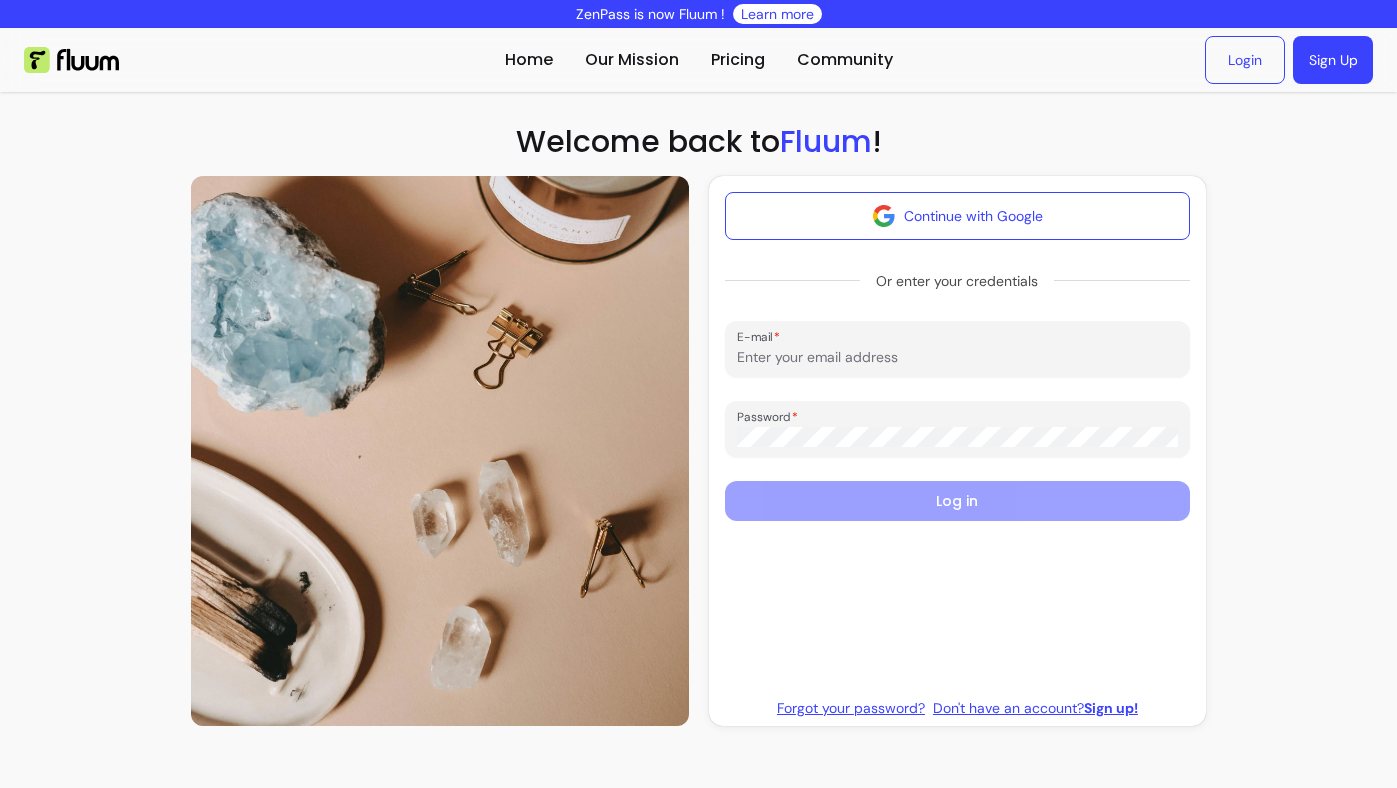 scroll, scrollTop: 0, scrollLeft: 0, axis: both 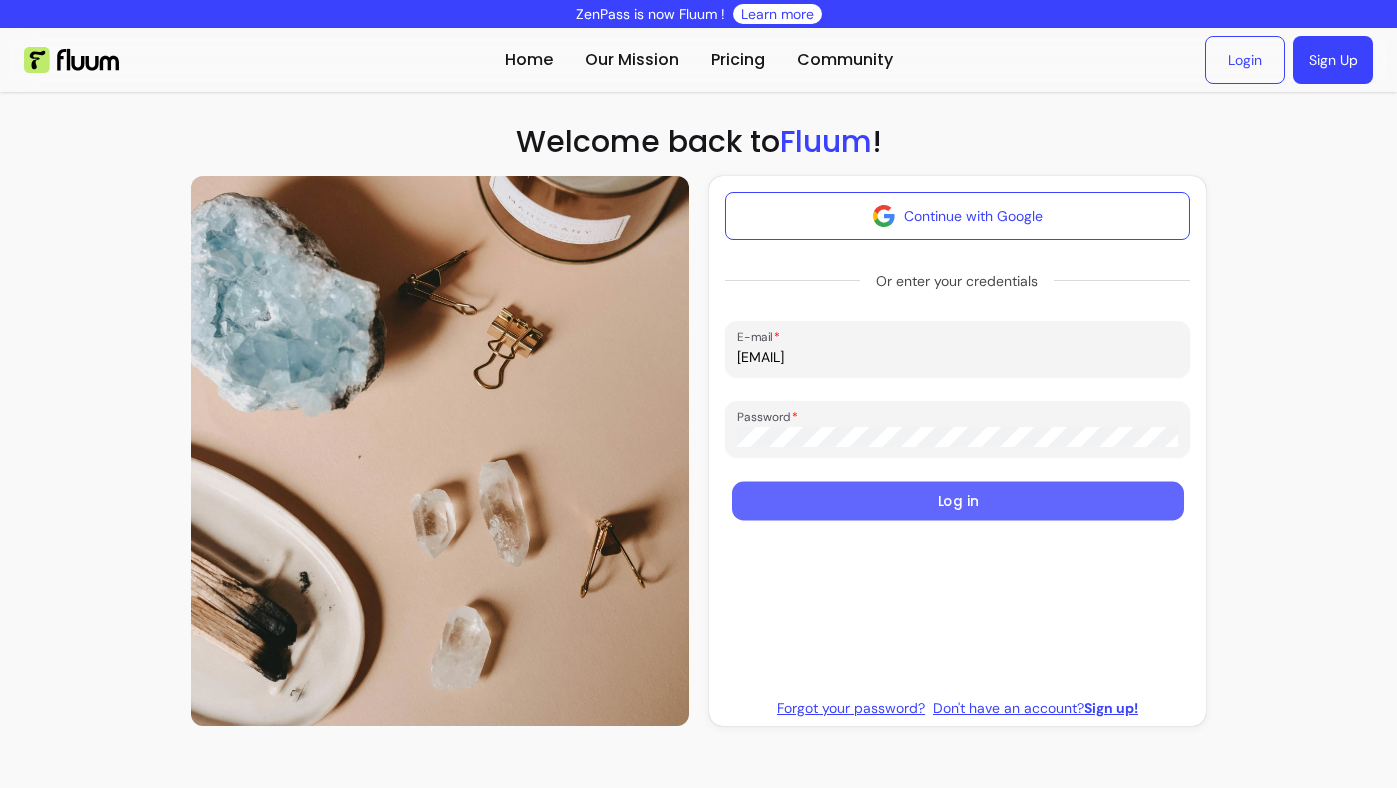 click on "Log in" at bounding box center (957, 501) 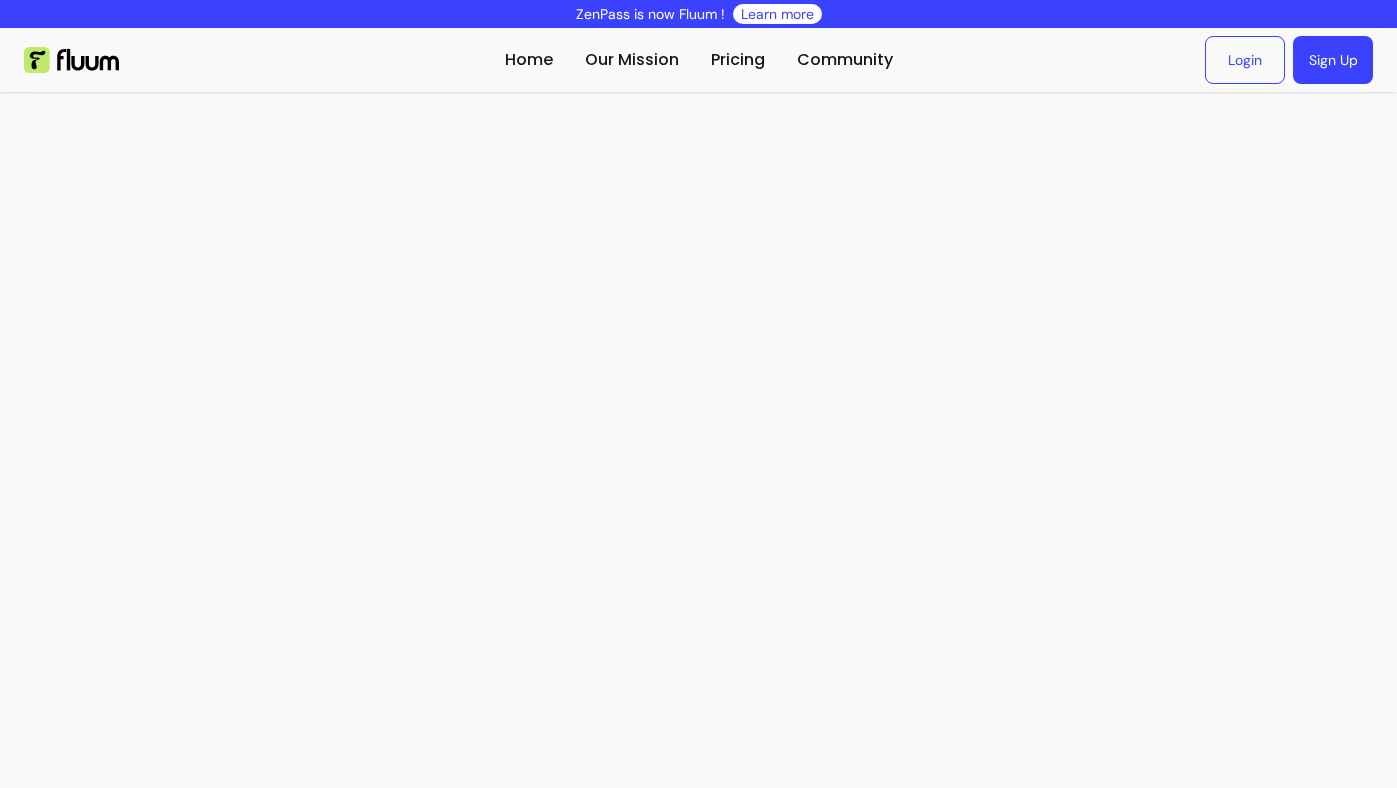 click on "Home Our Mission Pricing Community Login Sign Up open navigation menu" at bounding box center [698, 408] 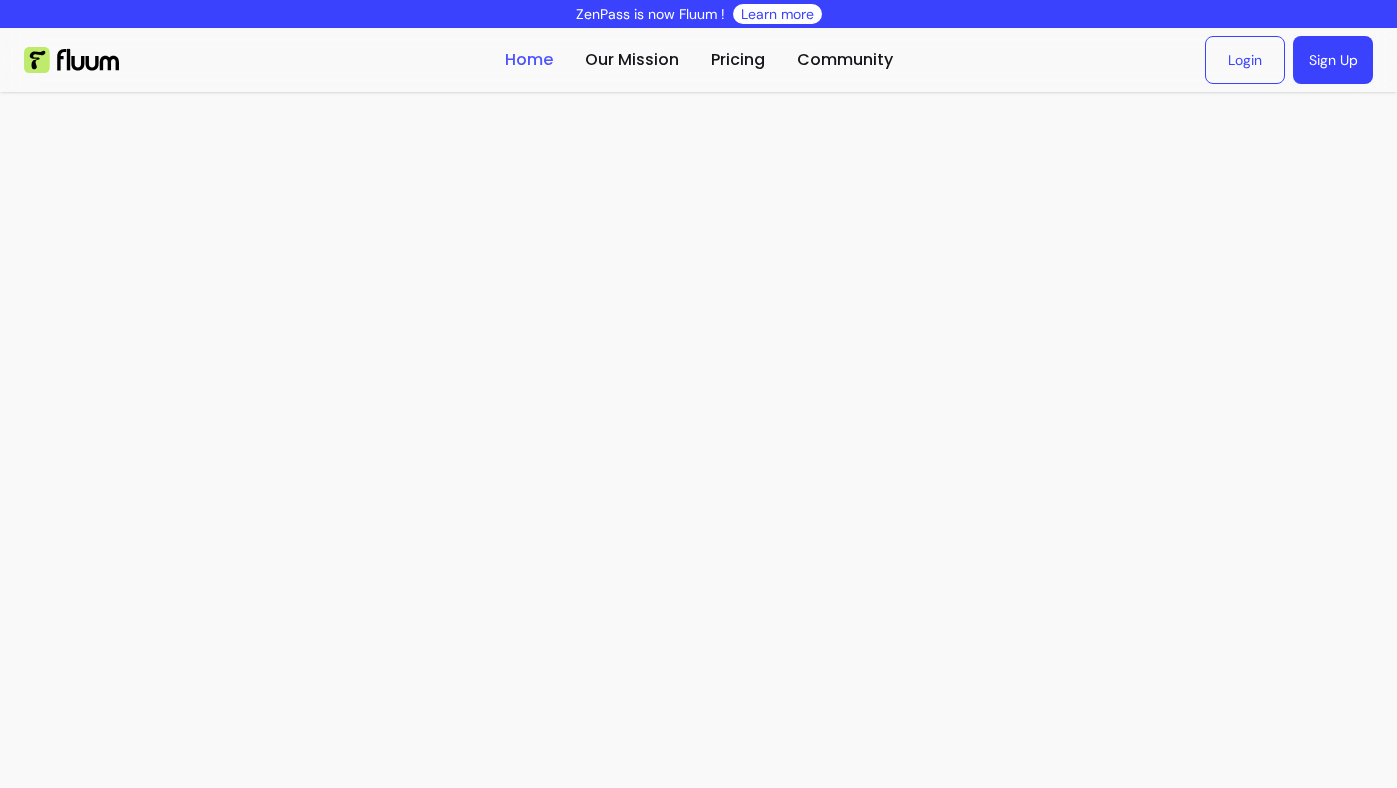 click on "Home" at bounding box center [529, 60] 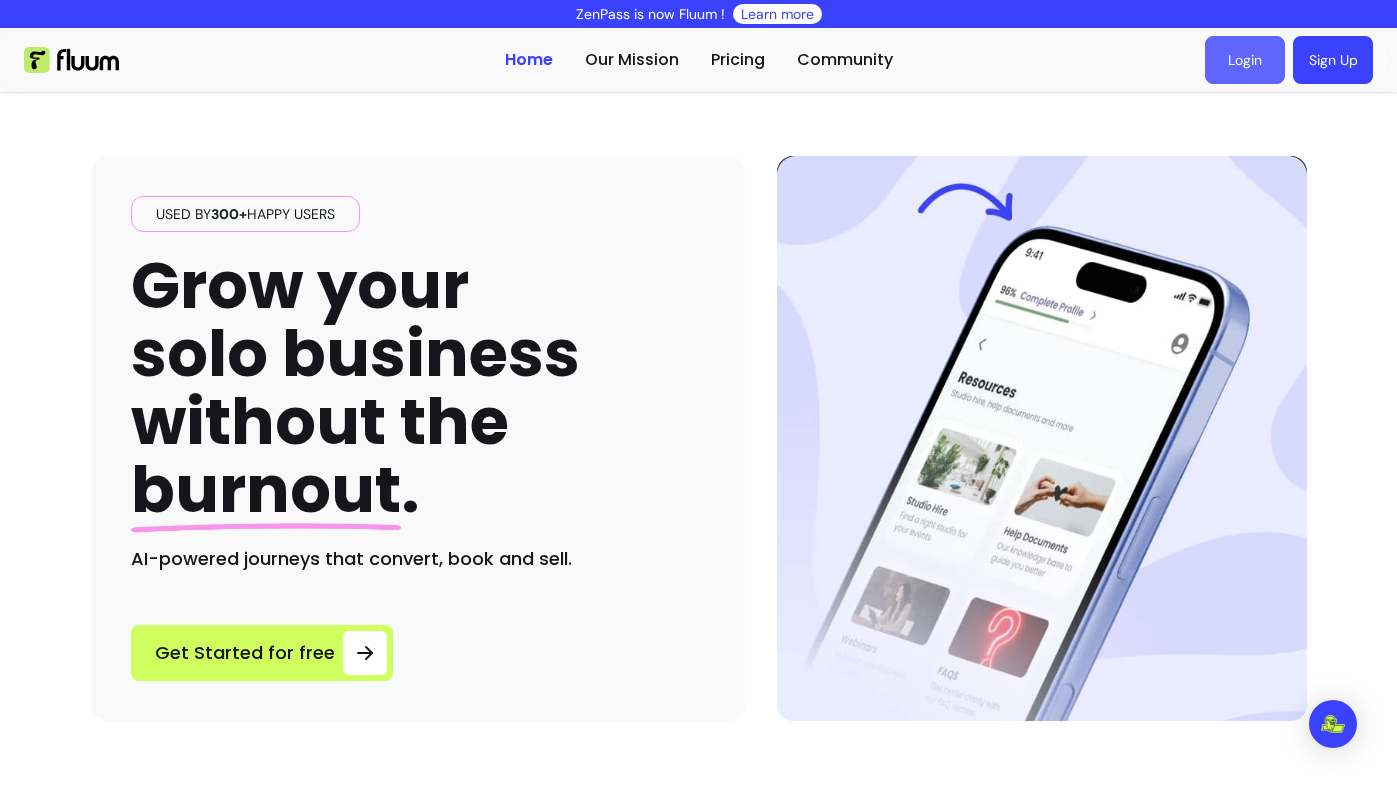 click on "Login" at bounding box center [1245, 60] 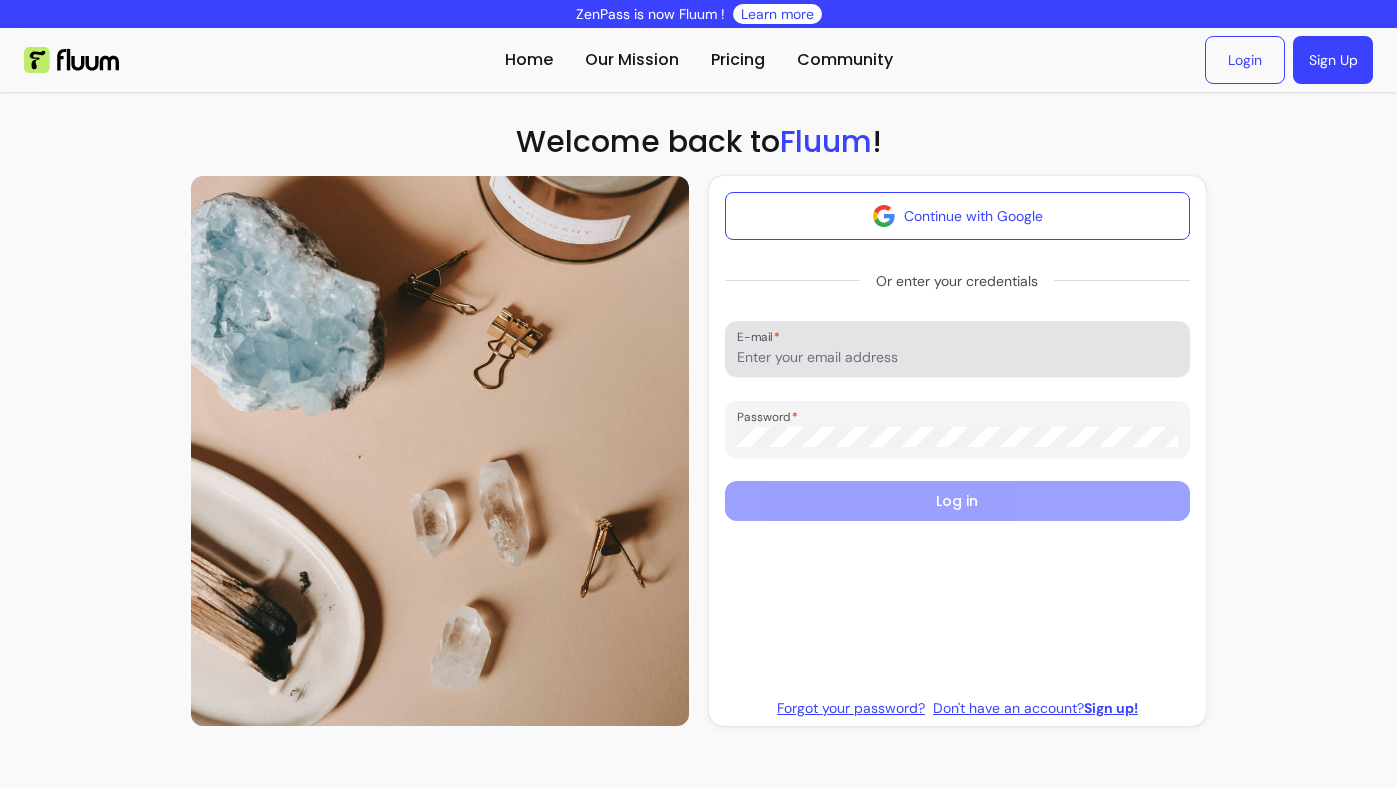 scroll, scrollTop: 0, scrollLeft: 0, axis: both 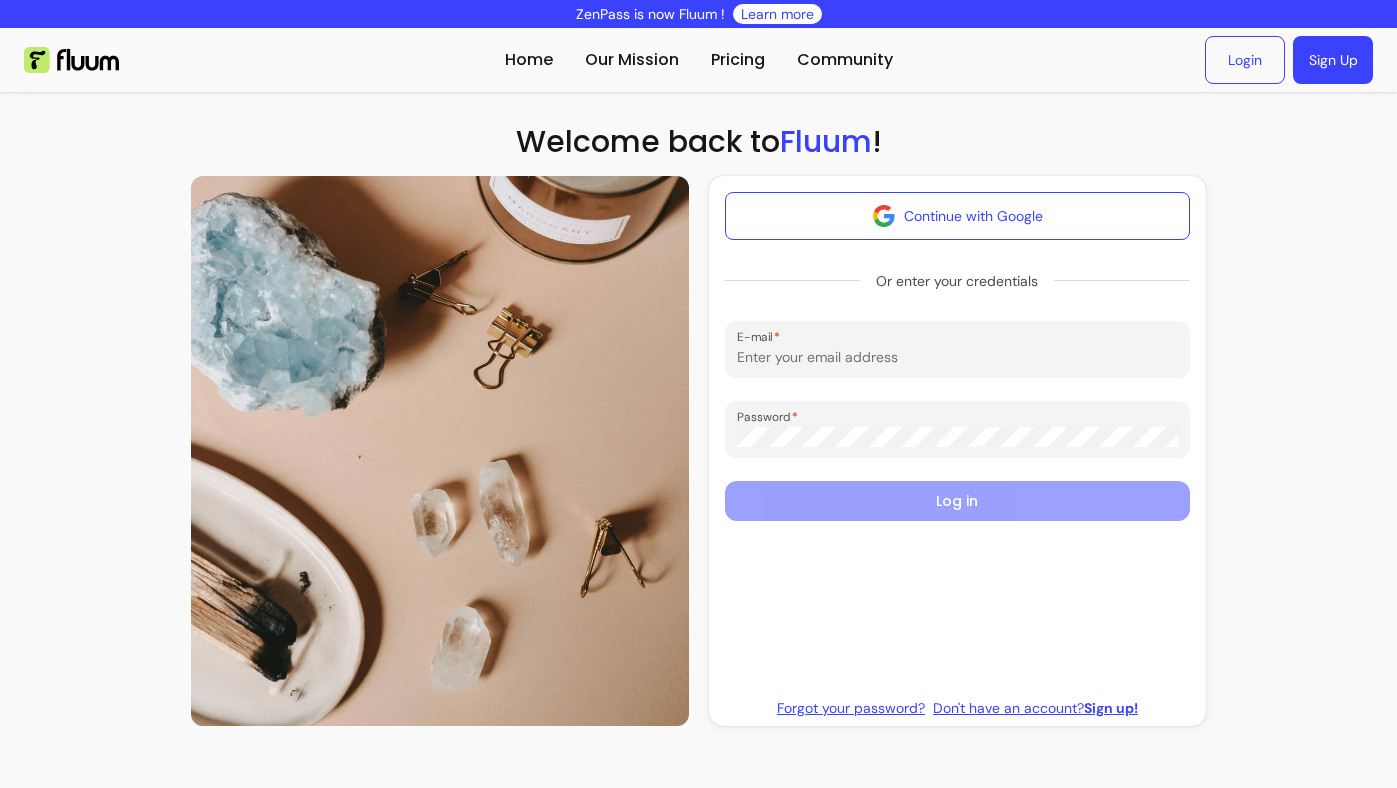 type on "[EMAIL]" 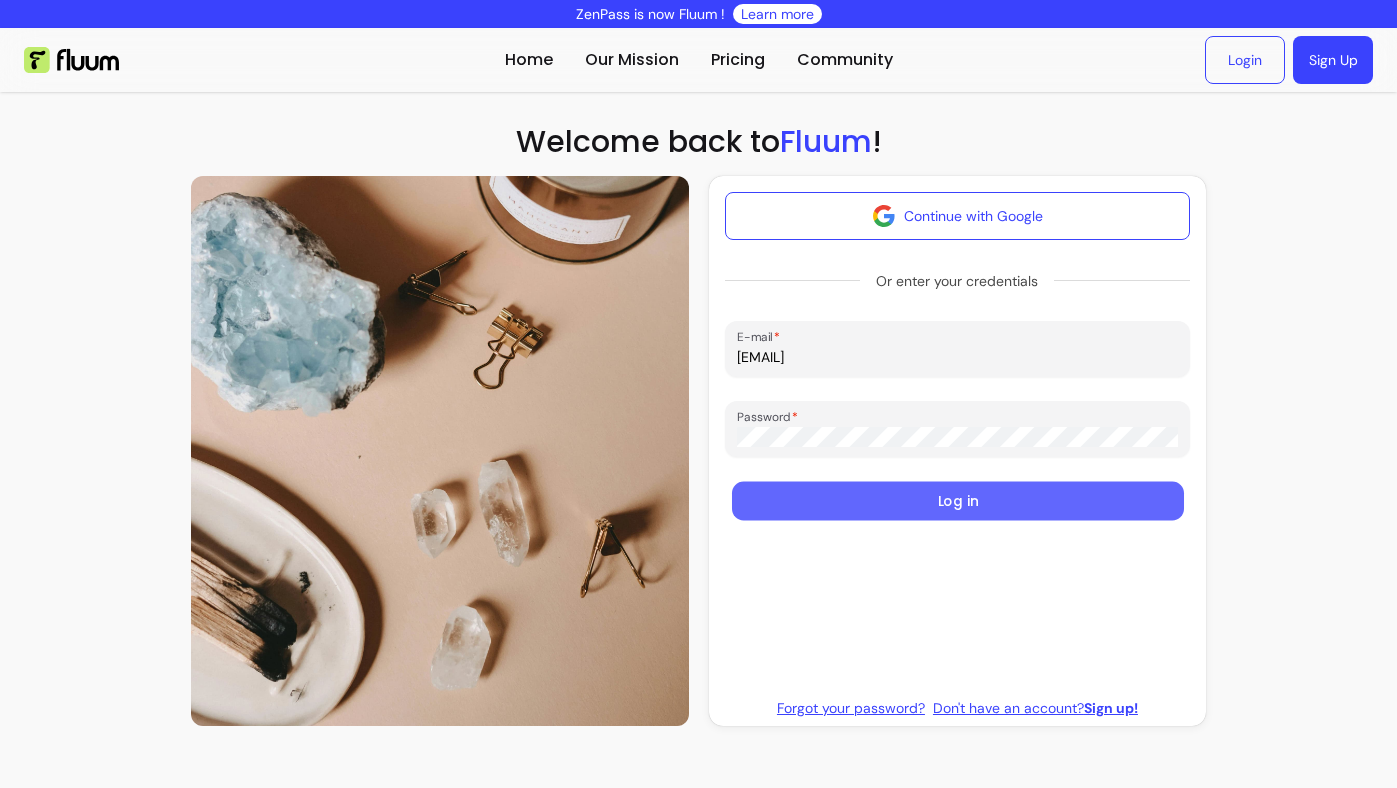 click on "Log in" at bounding box center (957, 501) 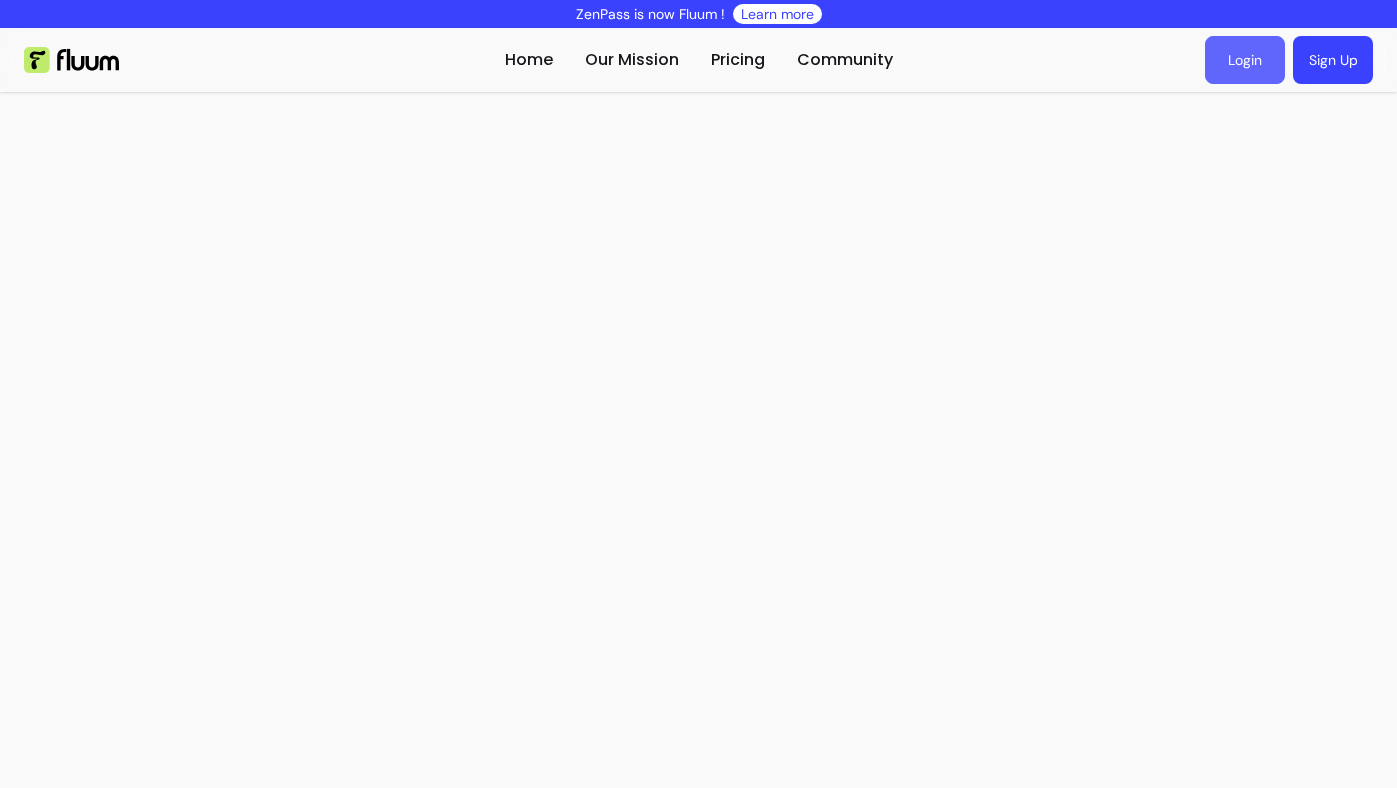 click on "Login" at bounding box center (1245, 60) 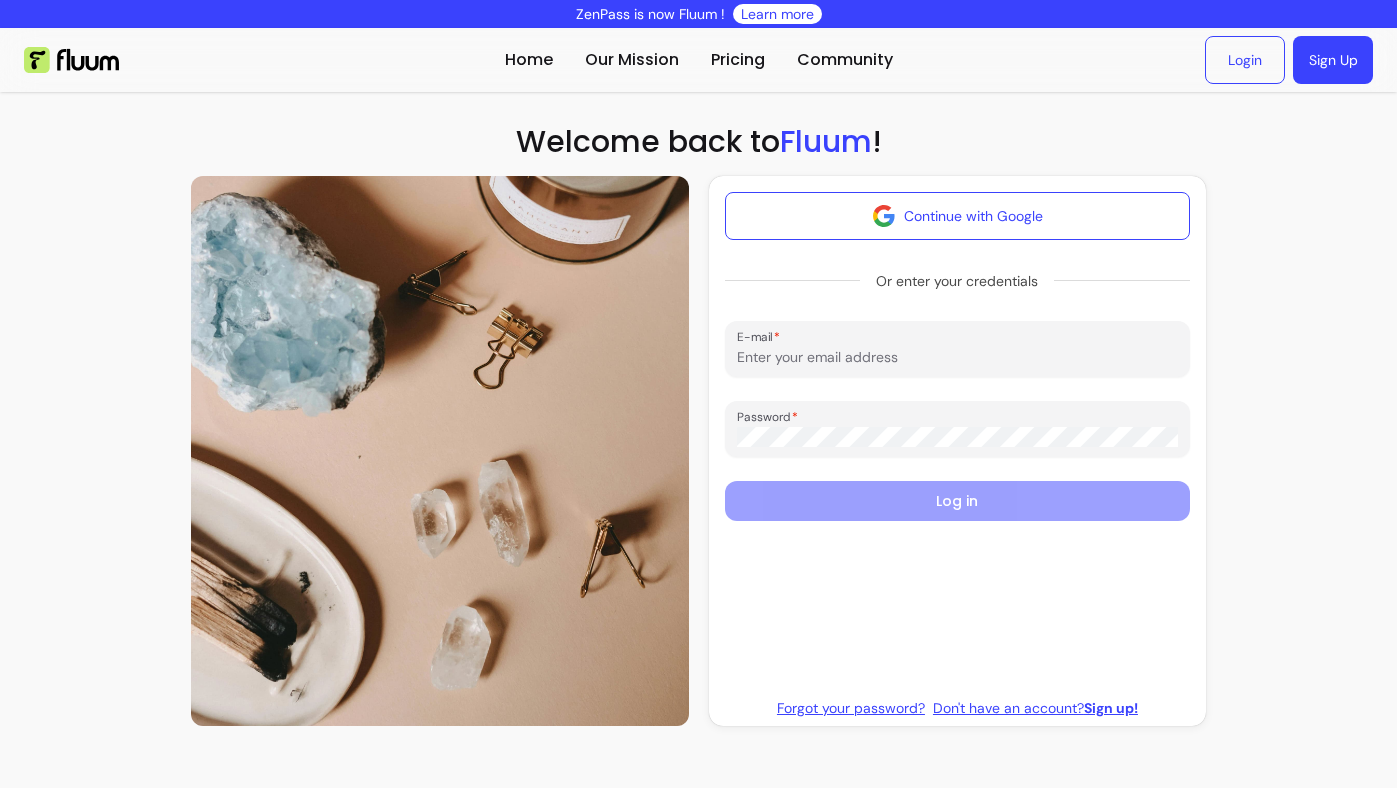 scroll, scrollTop: 0, scrollLeft: 0, axis: both 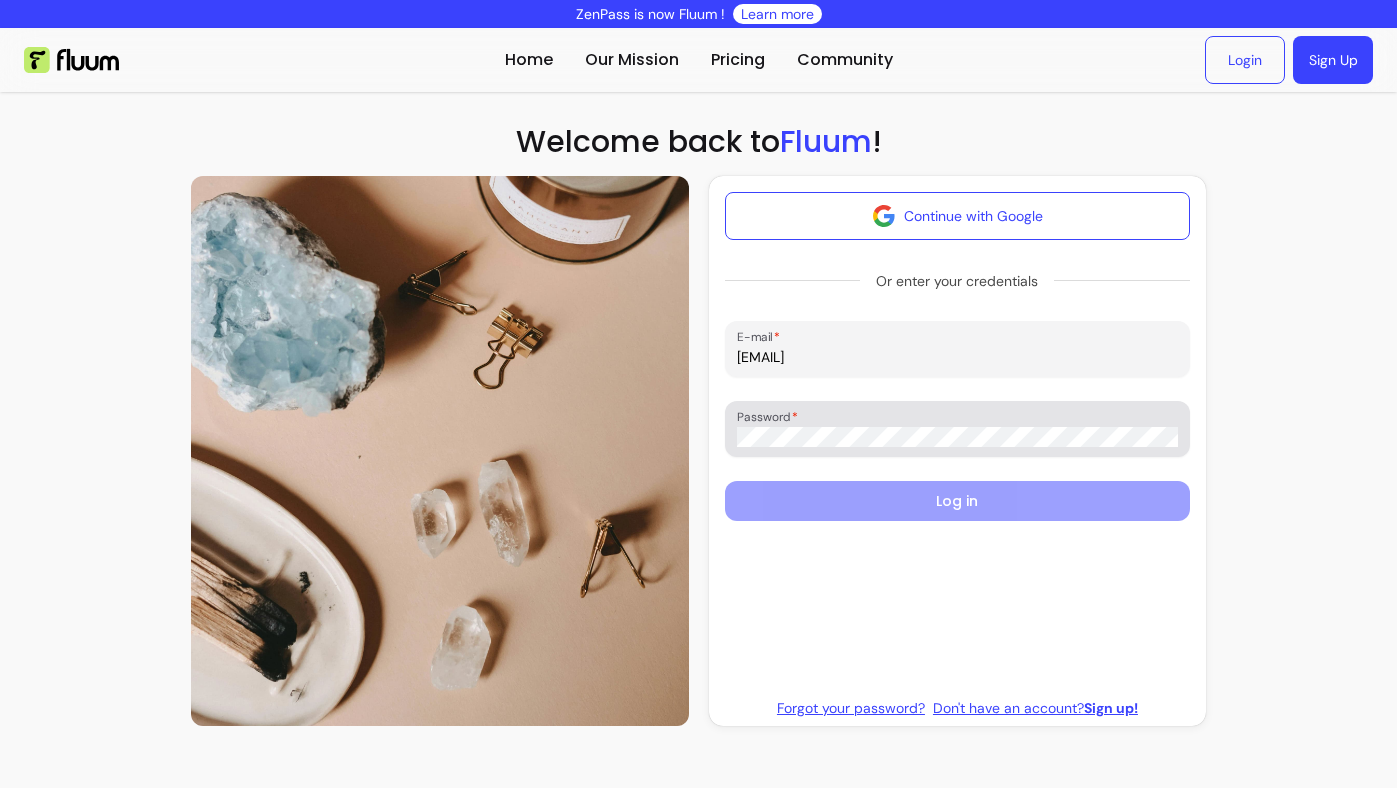 type on "[EMAIL]" 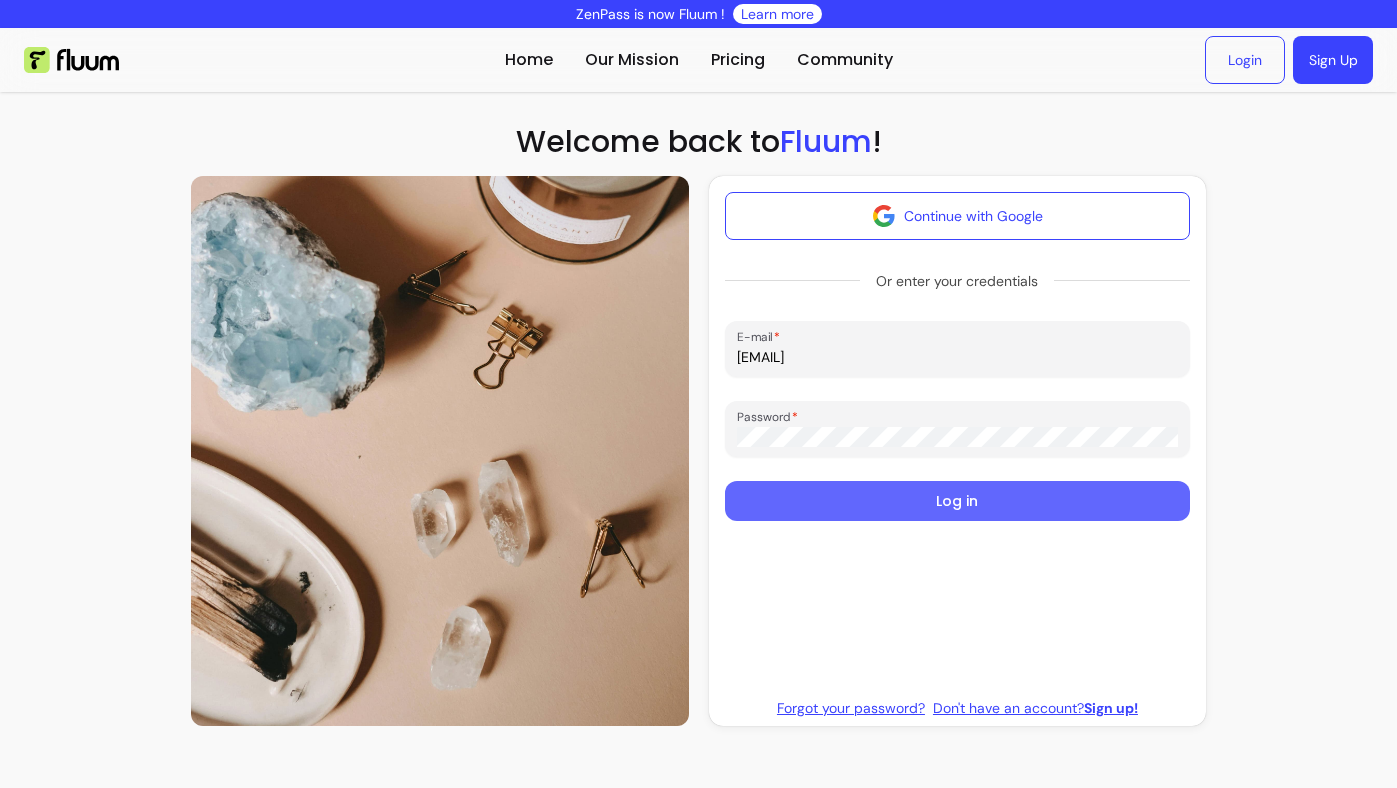 click on "Log in" at bounding box center (958, 501) 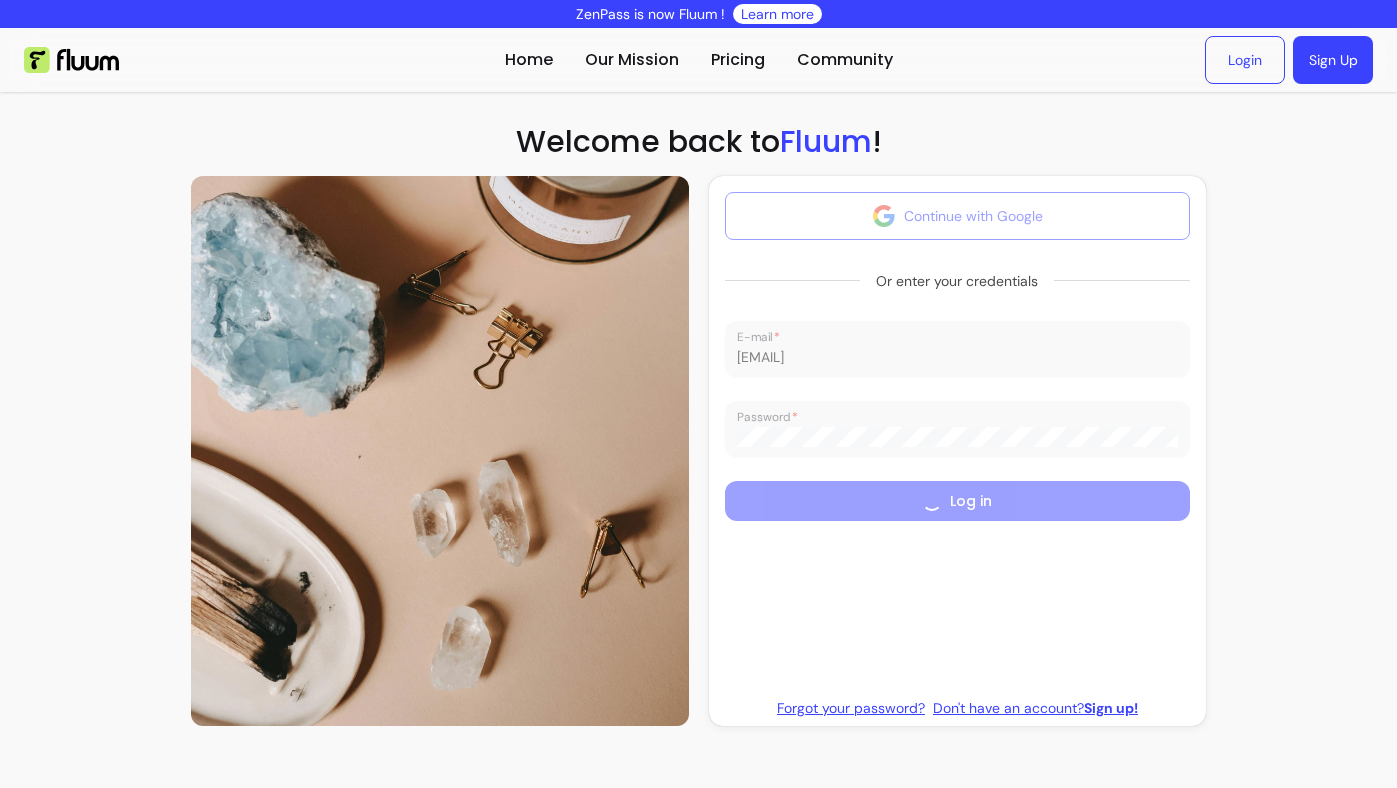 type 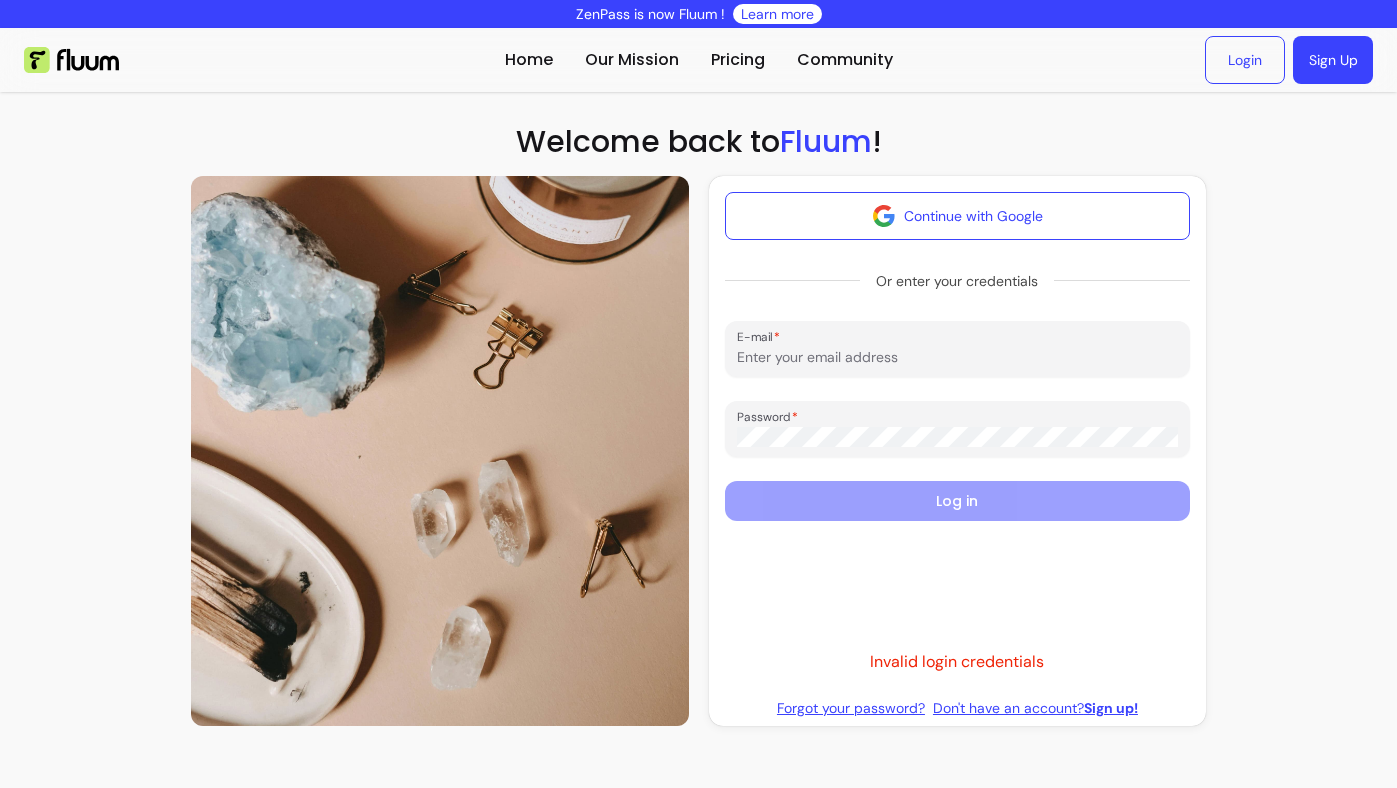 click on "Home Our Mission Pricing Community Login Sign Up open navigation menu Welcome back to  Fluum  ! Continue with Google Or enter your credentials E-mail Password Log in Invalid login credentials Forgot your password? Don't have an account?  Sign up!" at bounding box center [698, 385] 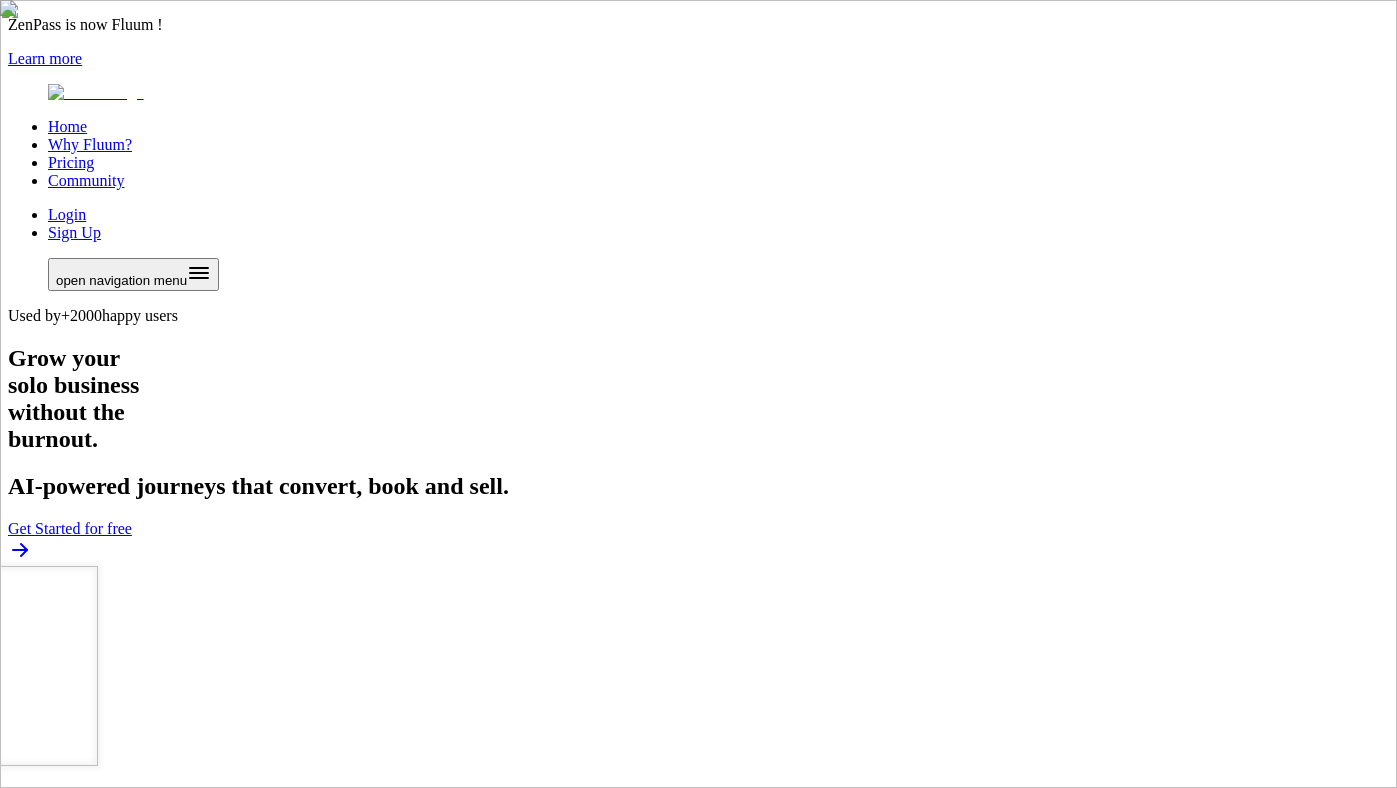 scroll, scrollTop: 0, scrollLeft: 0, axis: both 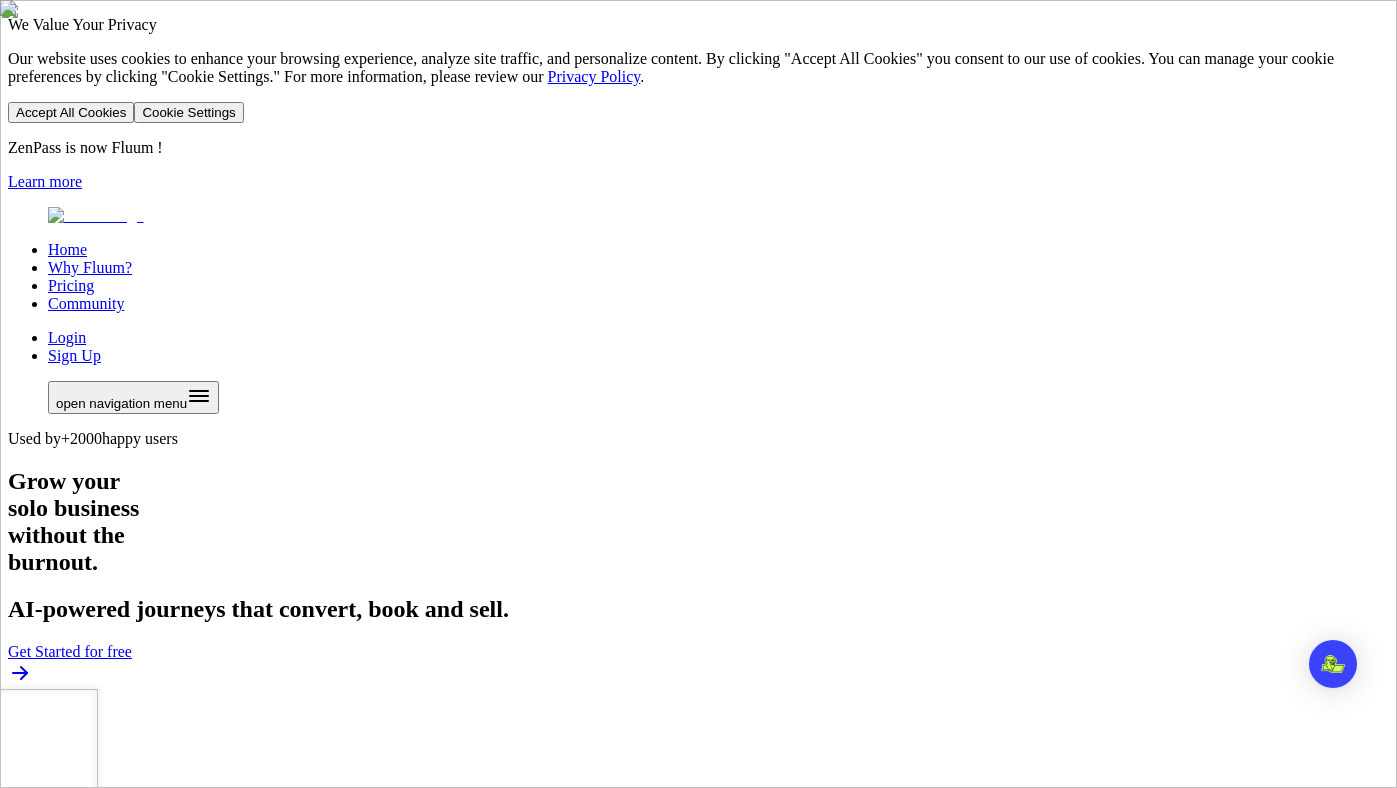 click on "Login" at bounding box center (67, 337) 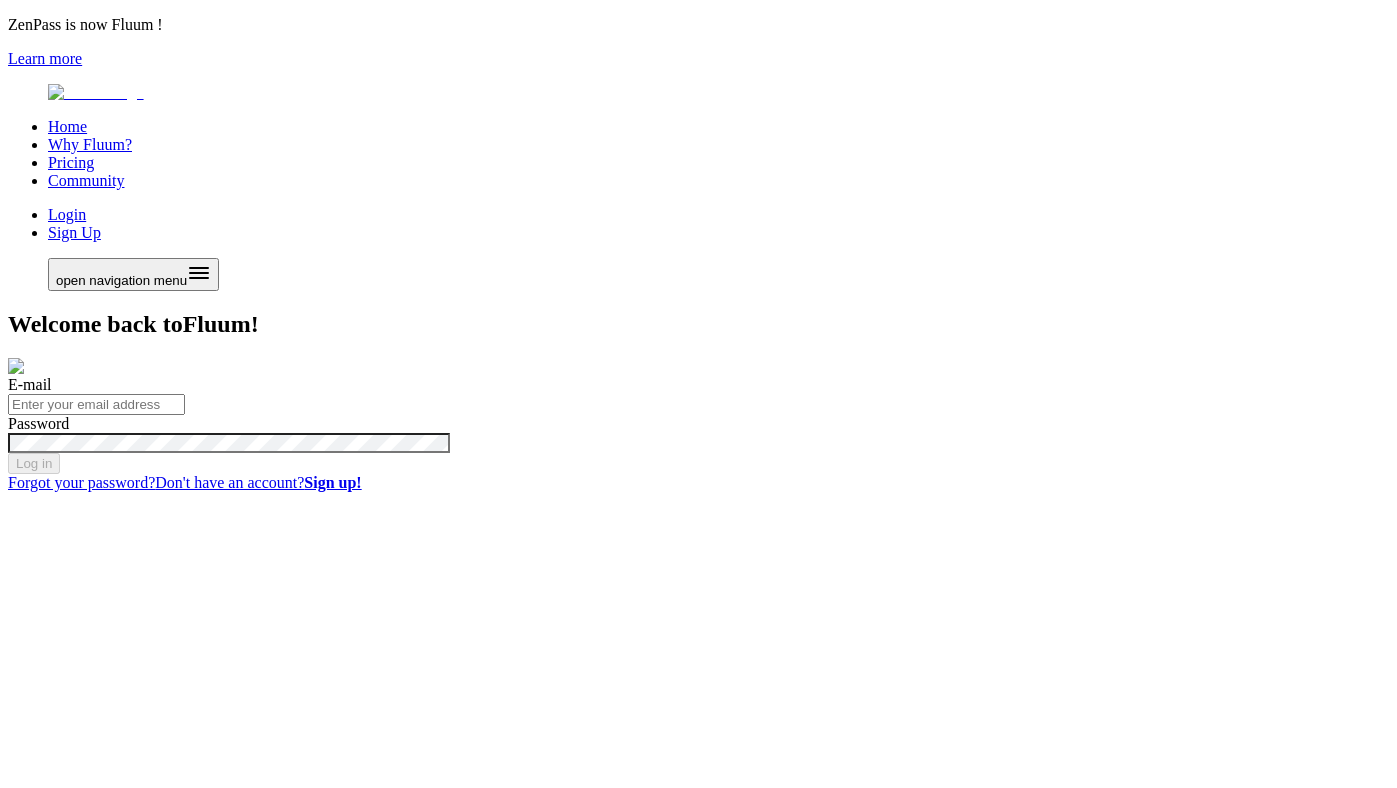 scroll, scrollTop: 0, scrollLeft: 0, axis: both 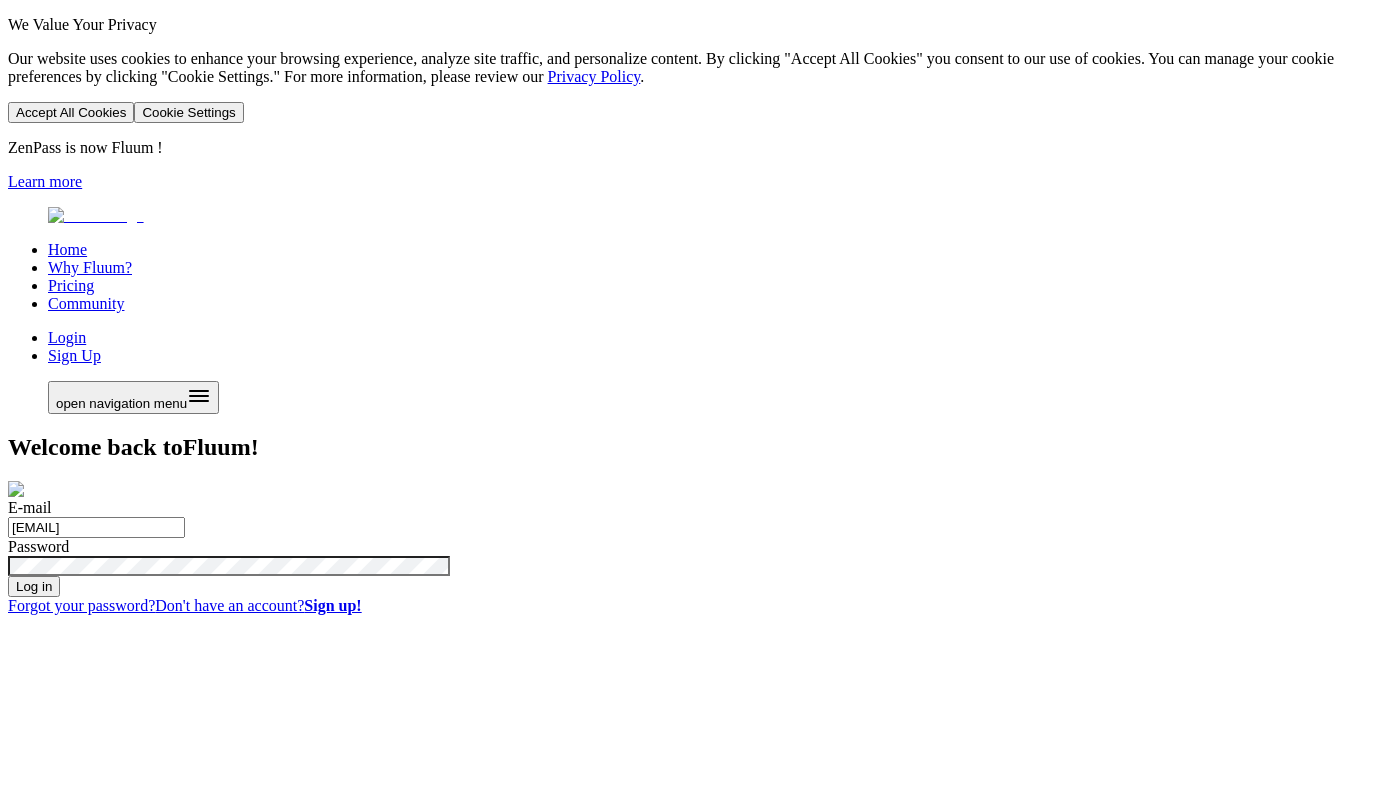 type on "[EMAIL]" 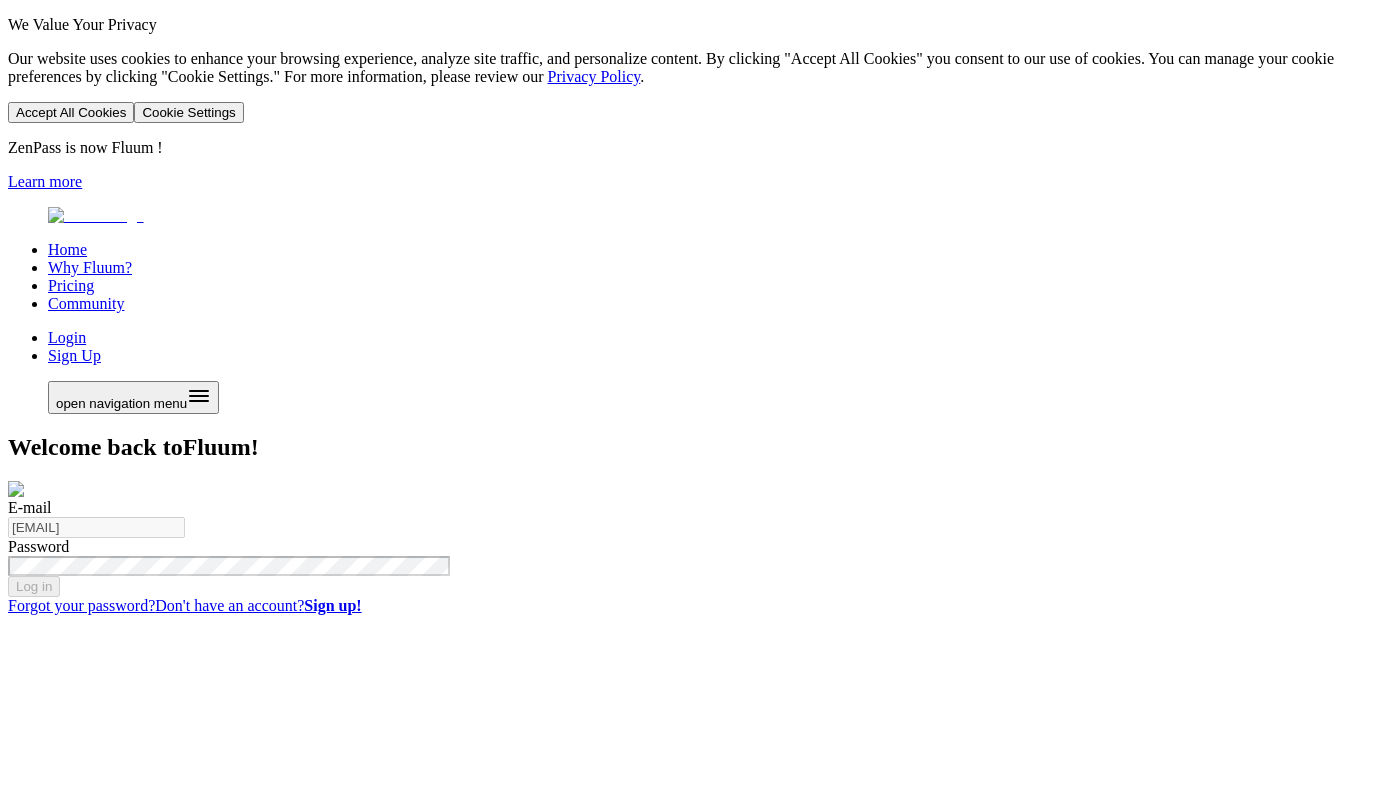 click on "Home Why Fluum? Pricing Community Login Sign Up open navigation menu Welcome back to  Fluum  ! E-mail roberta@fluum.ai Password Log in Forgot your password? Don't have an account?  Sign up!" at bounding box center [698, 411] 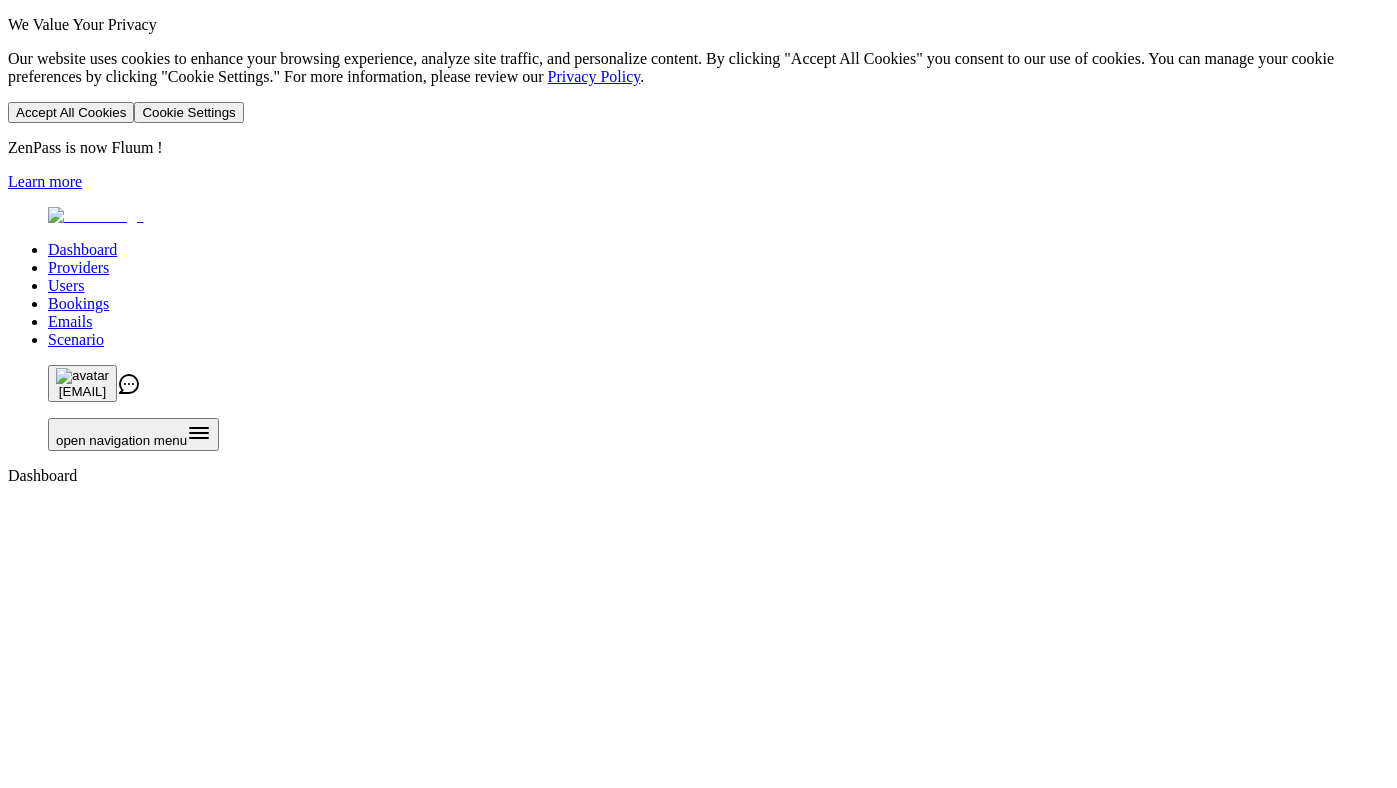 click on "Users" at bounding box center [66, 285] 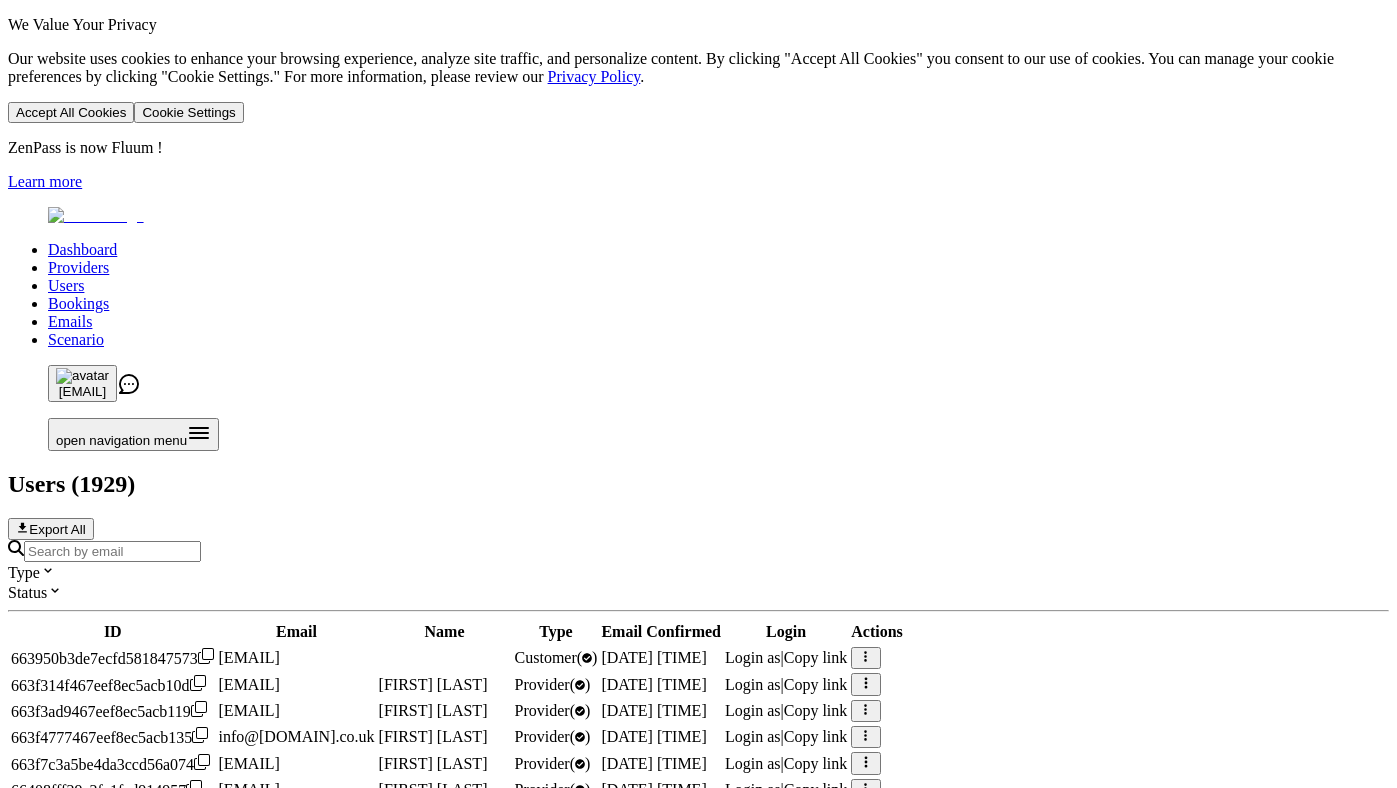 click at bounding box center [112, 551] 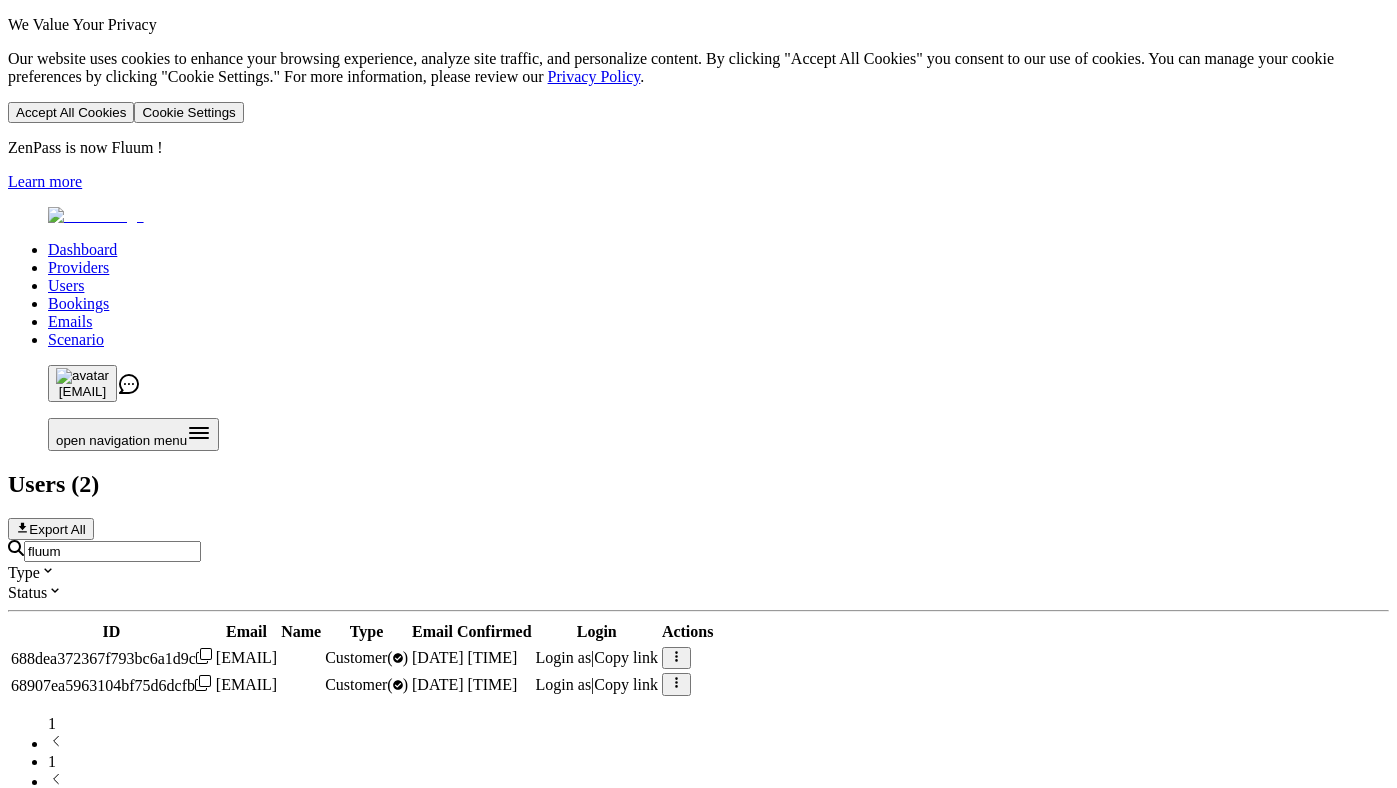 click on "fluum" at bounding box center (112, 551) 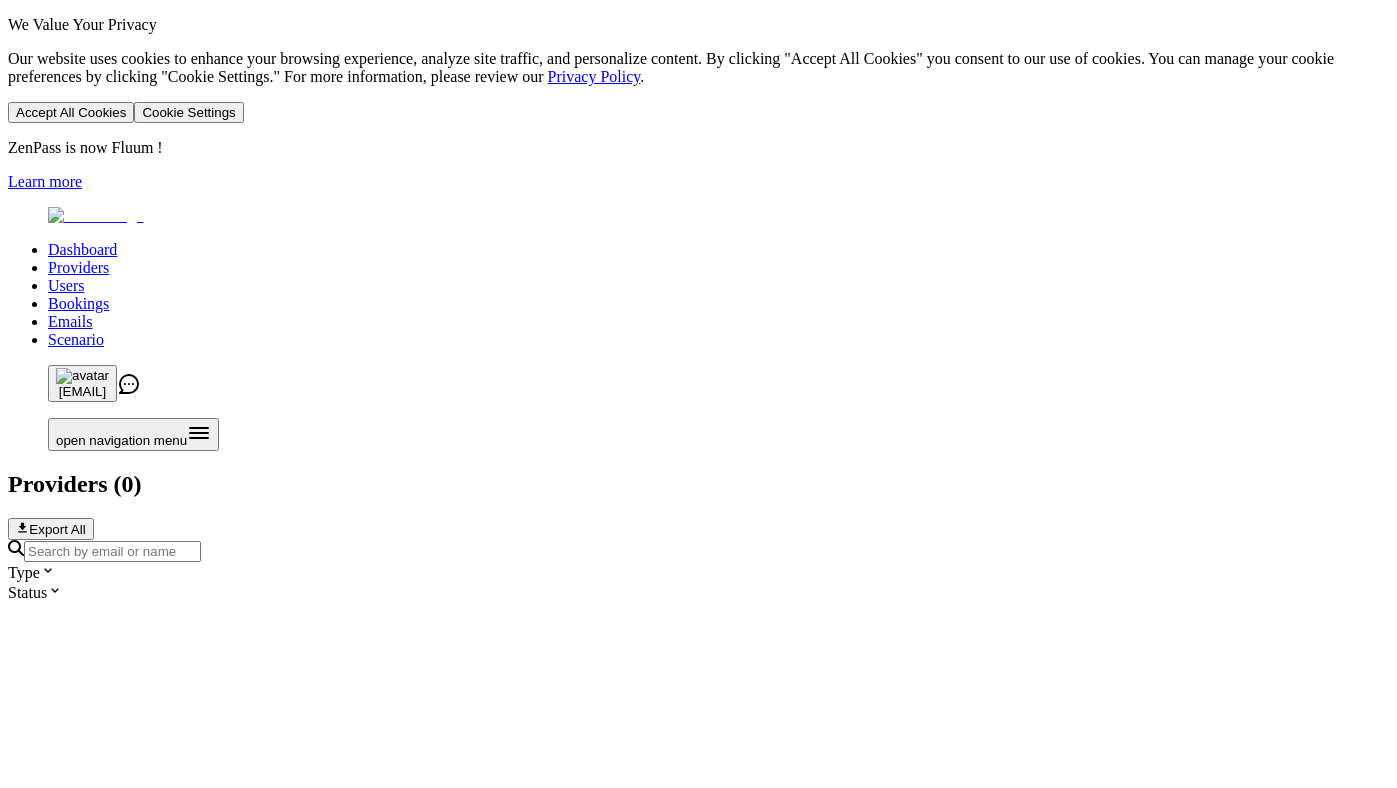 click on "Users" at bounding box center [66, 285] 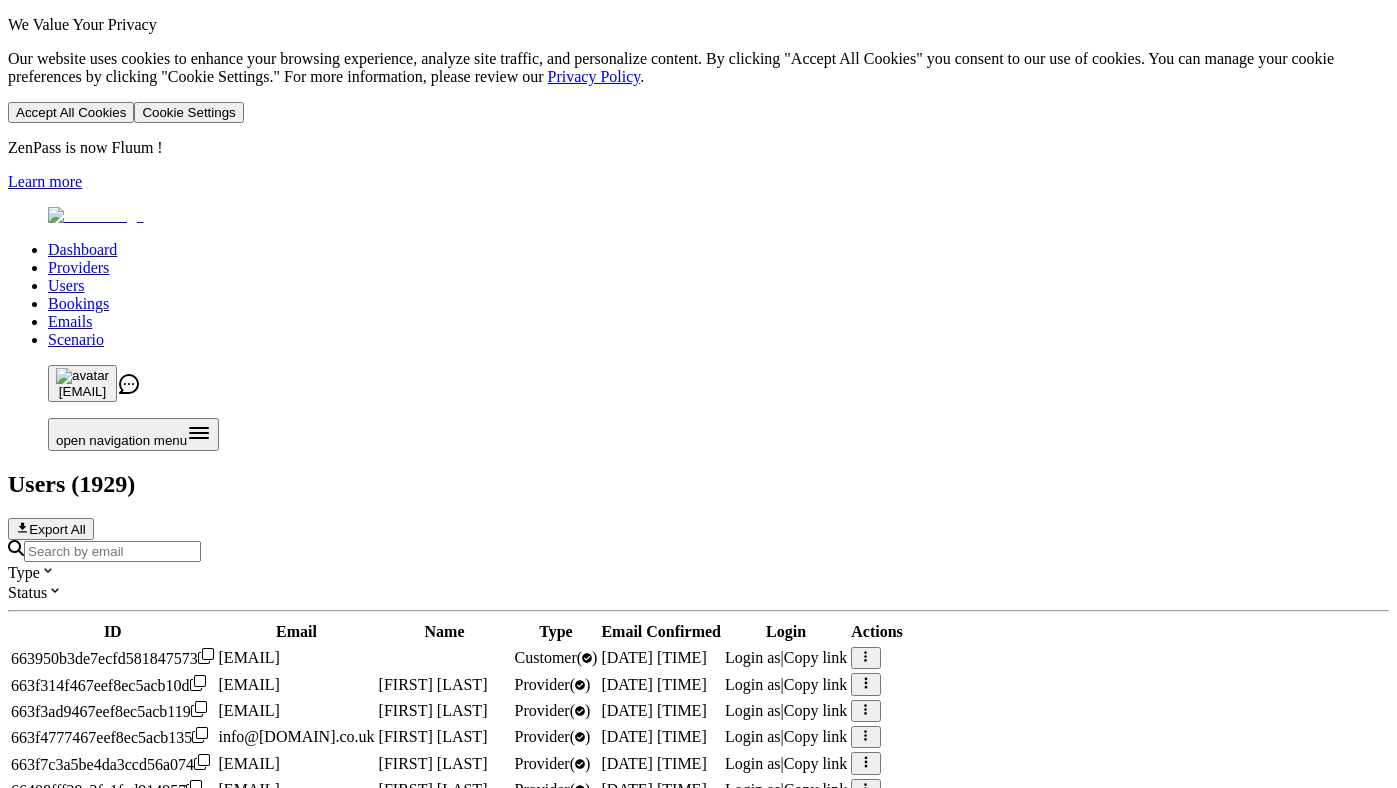 click at bounding box center [112, 551] 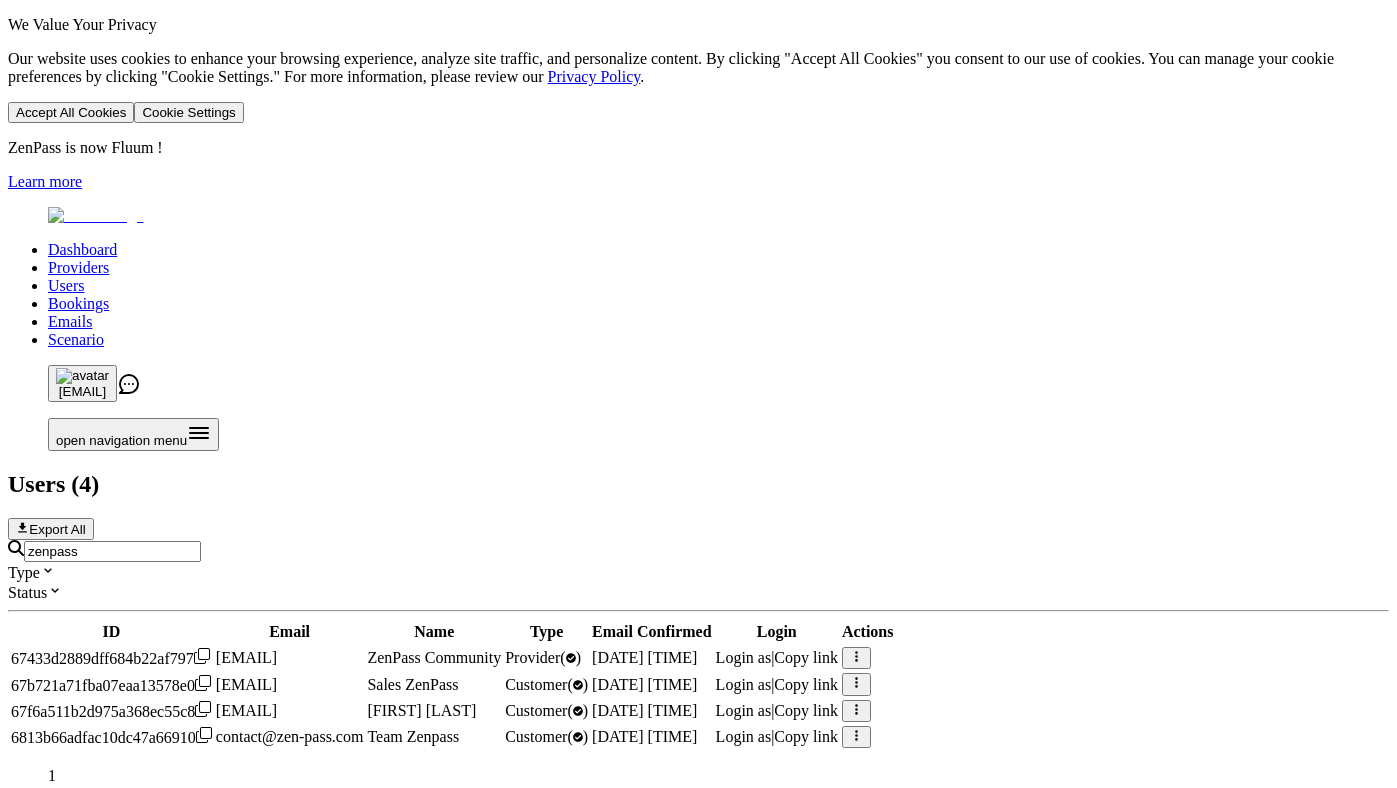 click on "Login as" at bounding box center [744, 657] 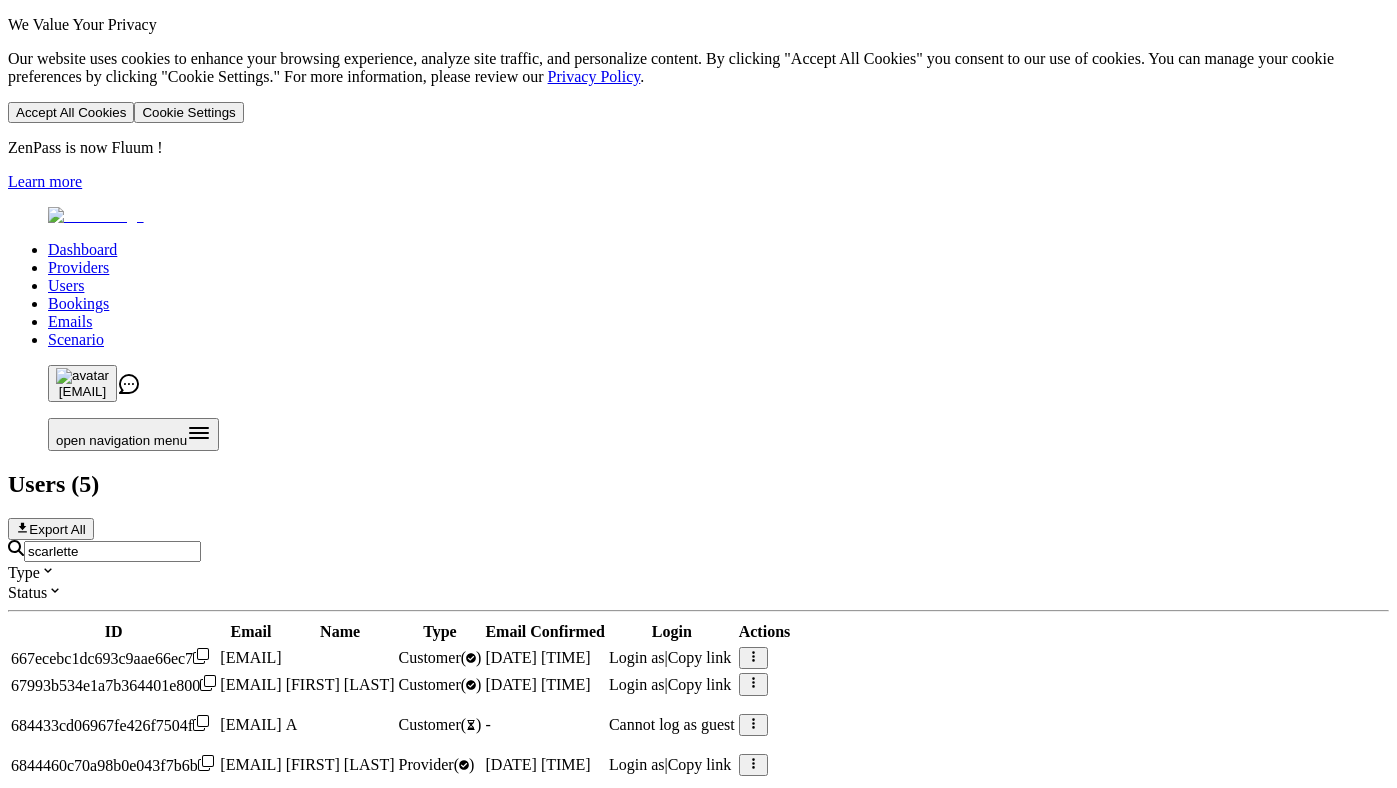 scroll, scrollTop: 5, scrollLeft: 0, axis: vertical 